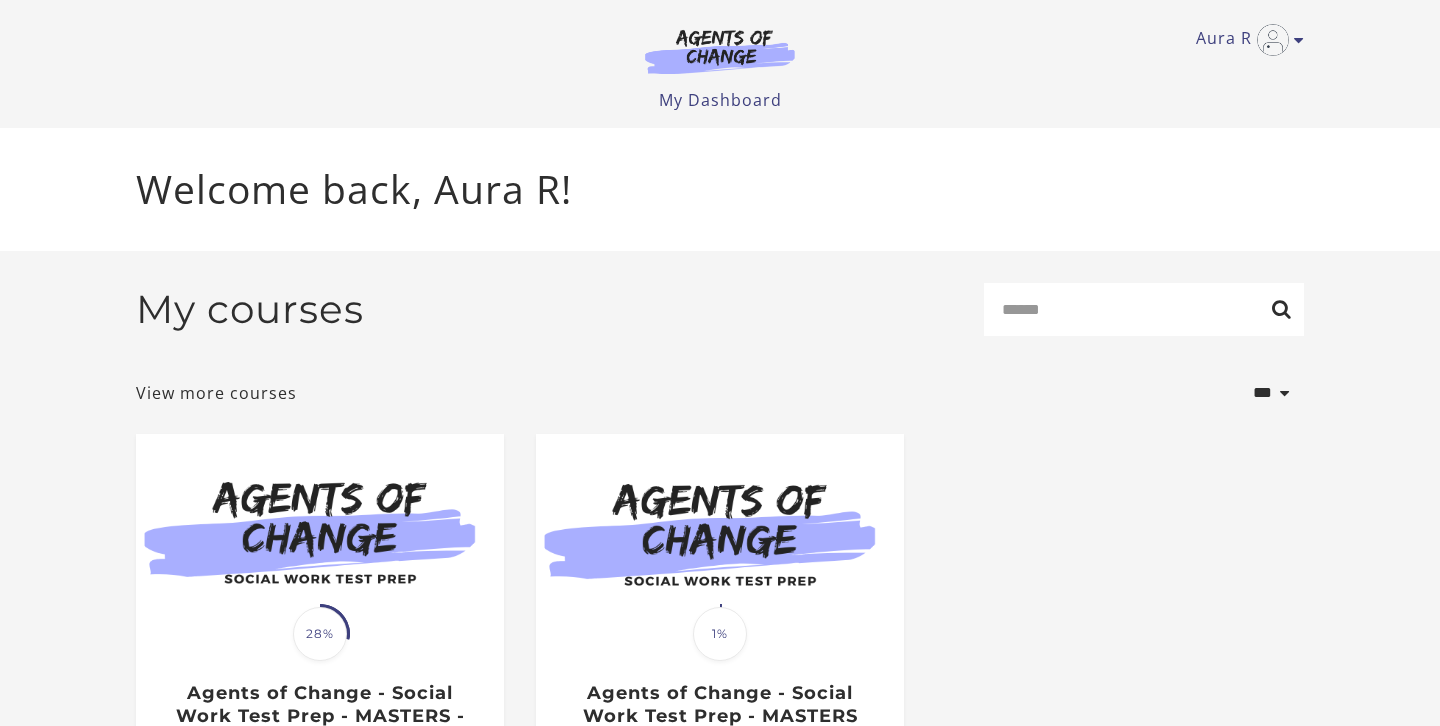 scroll, scrollTop: 0, scrollLeft: 0, axis: both 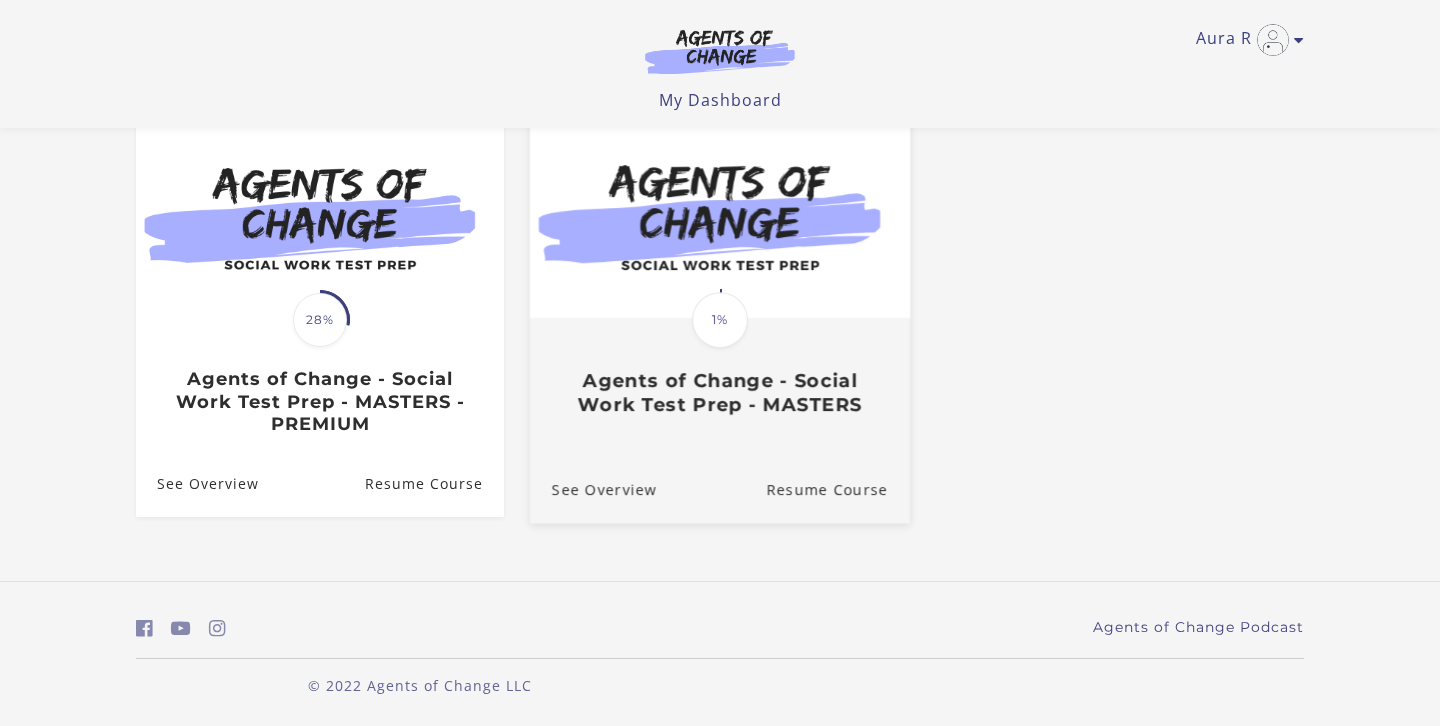 click on "Agents of Change - Social Work Test Prep - MASTERS" at bounding box center [720, 393] 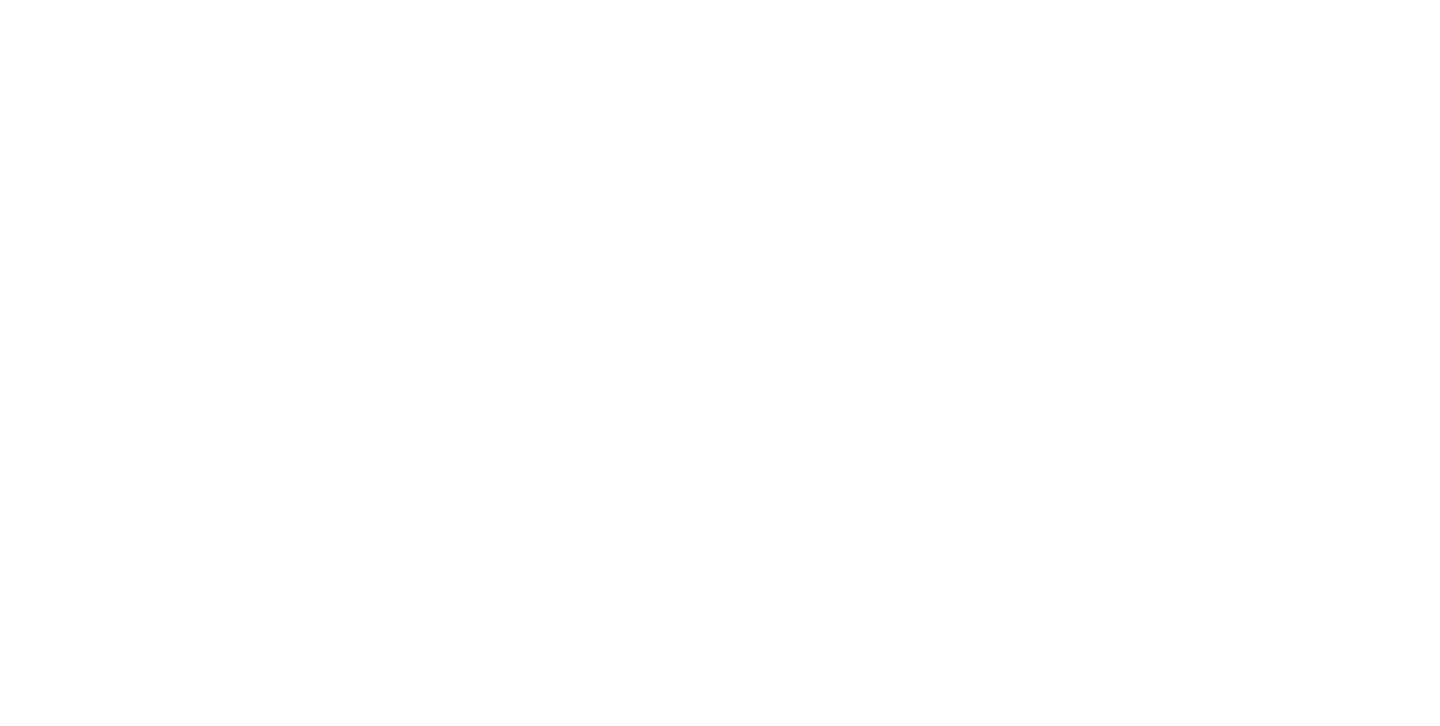 scroll, scrollTop: 0, scrollLeft: 0, axis: both 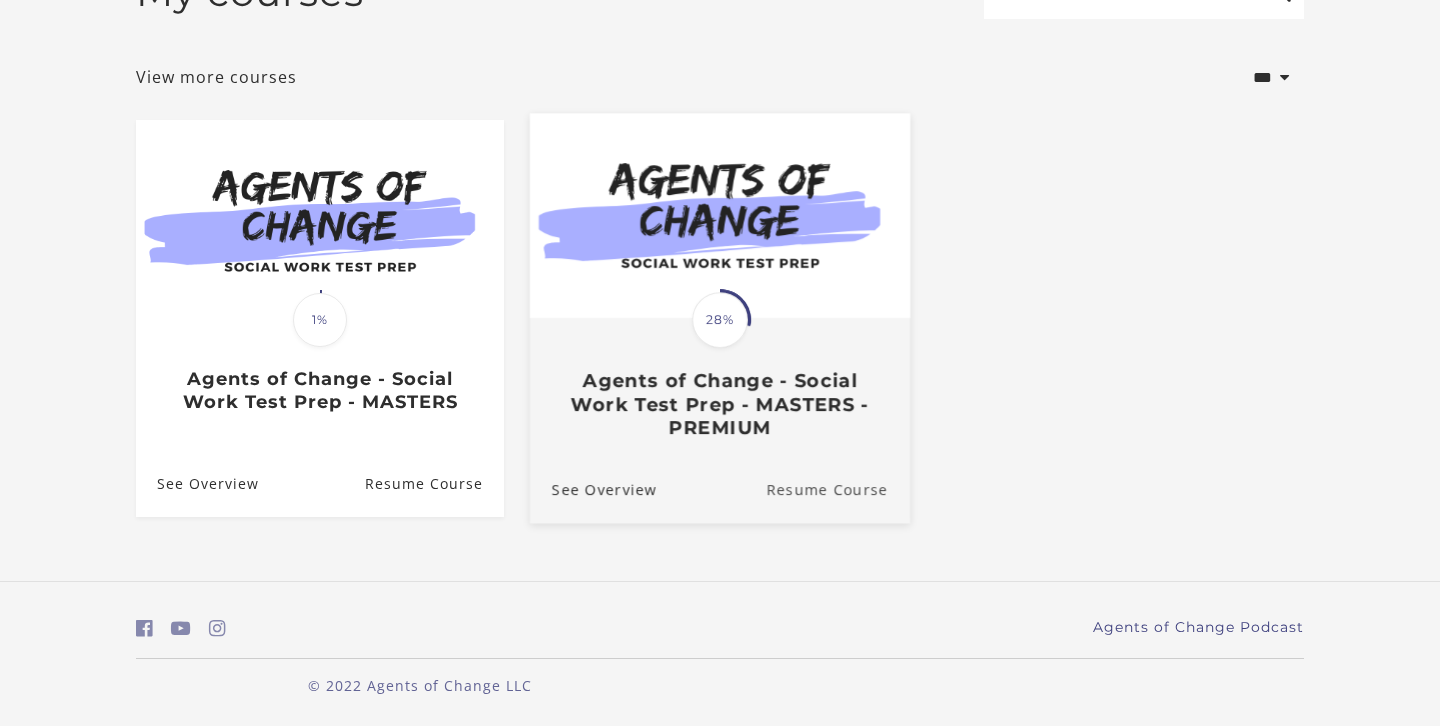 click on "Resume Course" at bounding box center (838, 489) 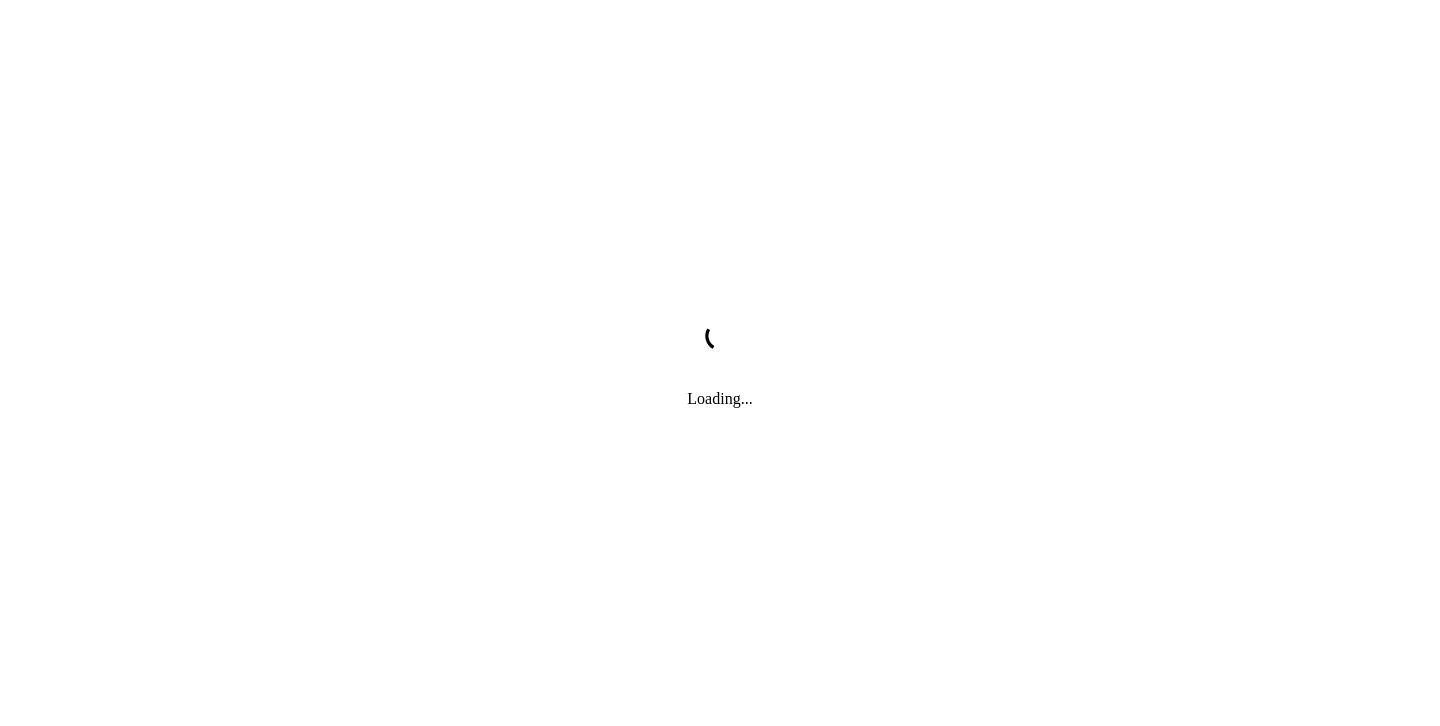 scroll, scrollTop: 0, scrollLeft: 0, axis: both 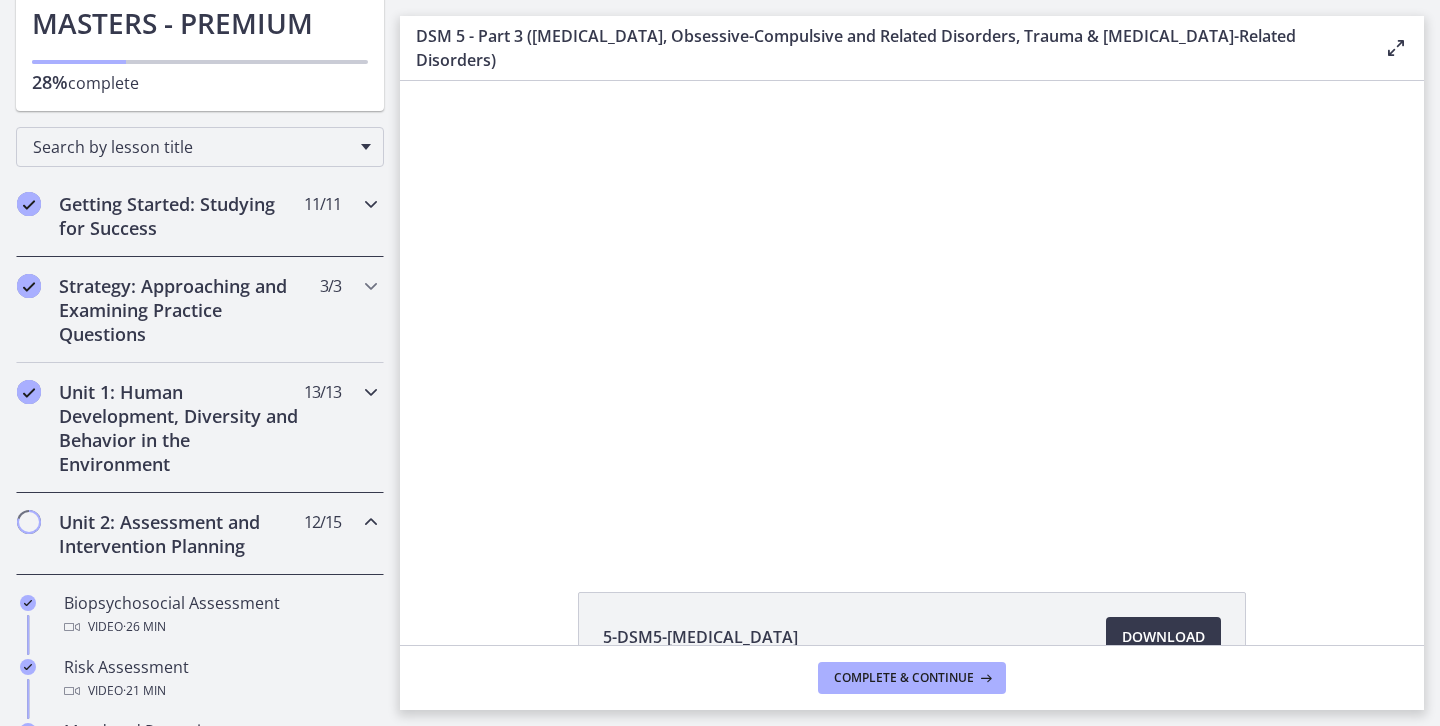 click on "Unit 1: Human Development, Diversity and Behavior in the Environment
13  /  13
Completed" at bounding box center [200, 428] 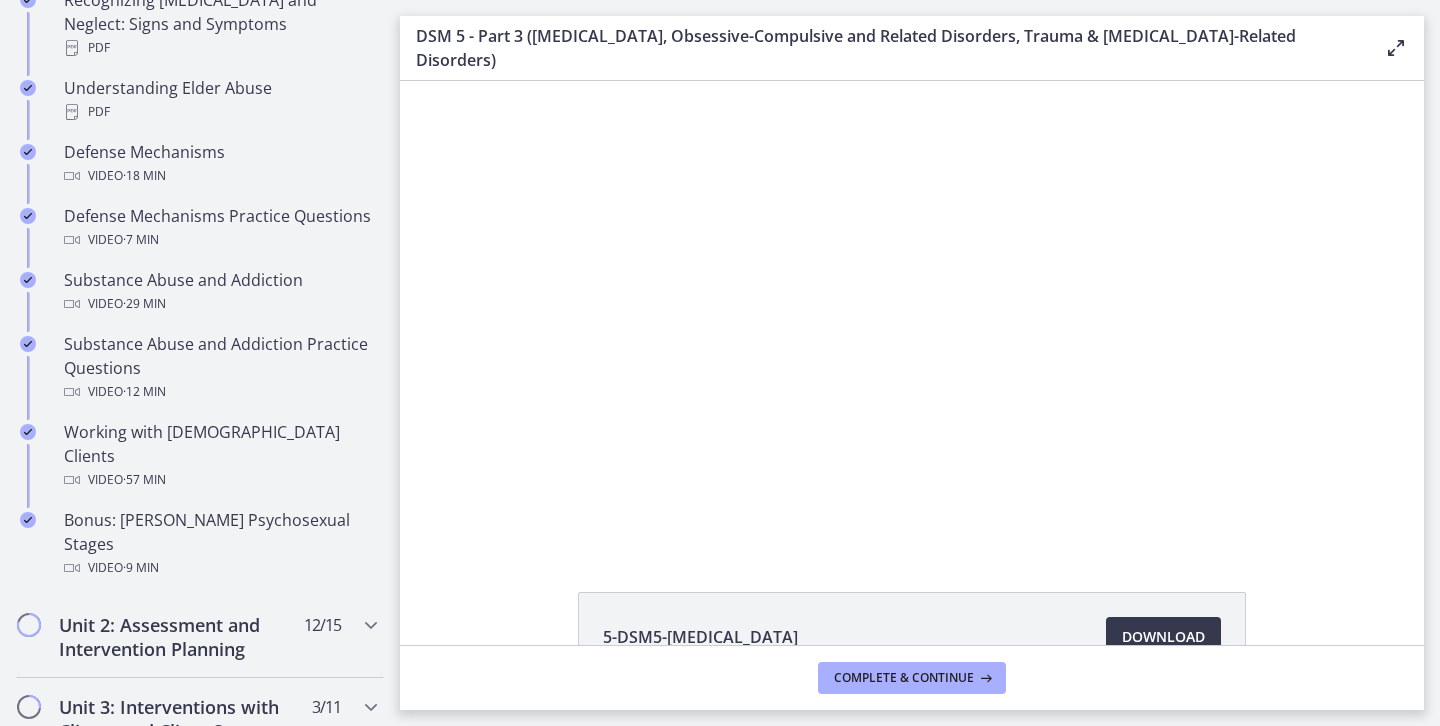 scroll, scrollTop: 1121, scrollLeft: 0, axis: vertical 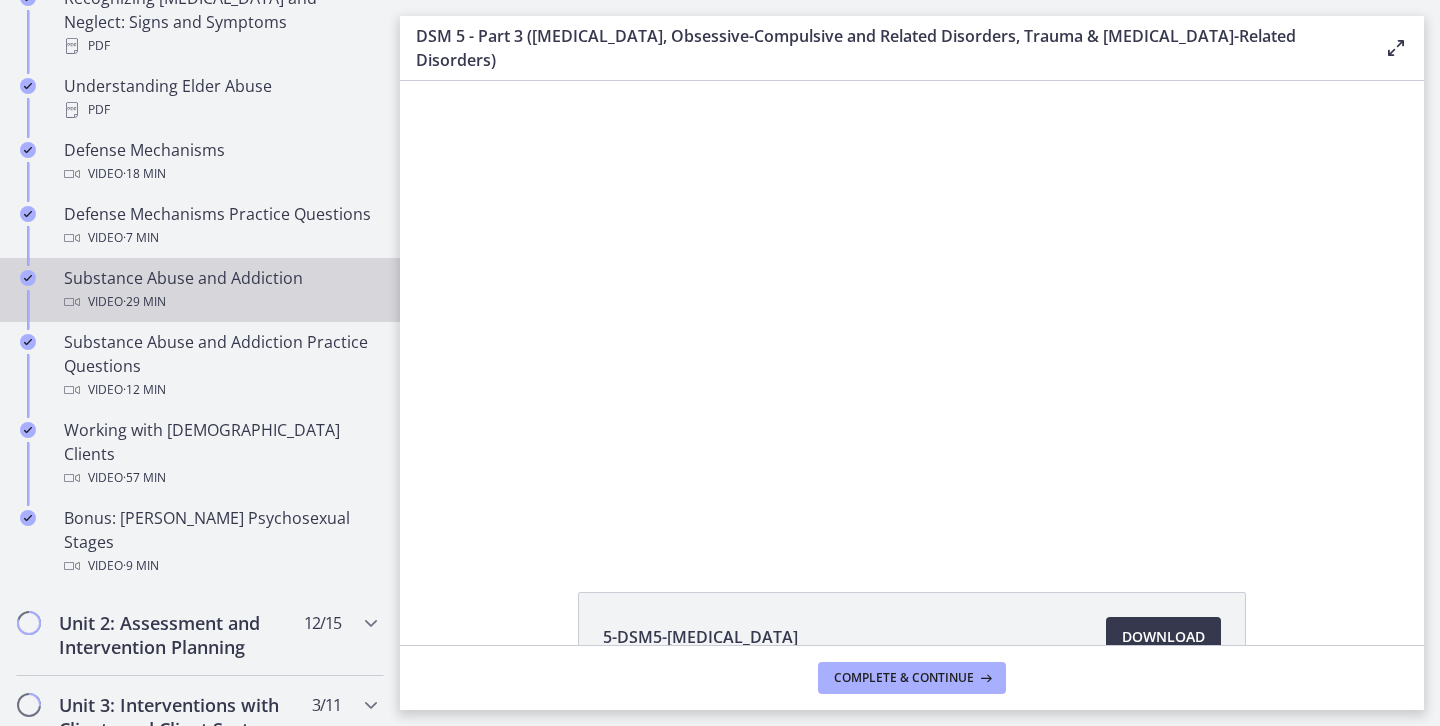 click on "Substance Abuse and Addiction
Video
·  29 min" at bounding box center [220, 290] 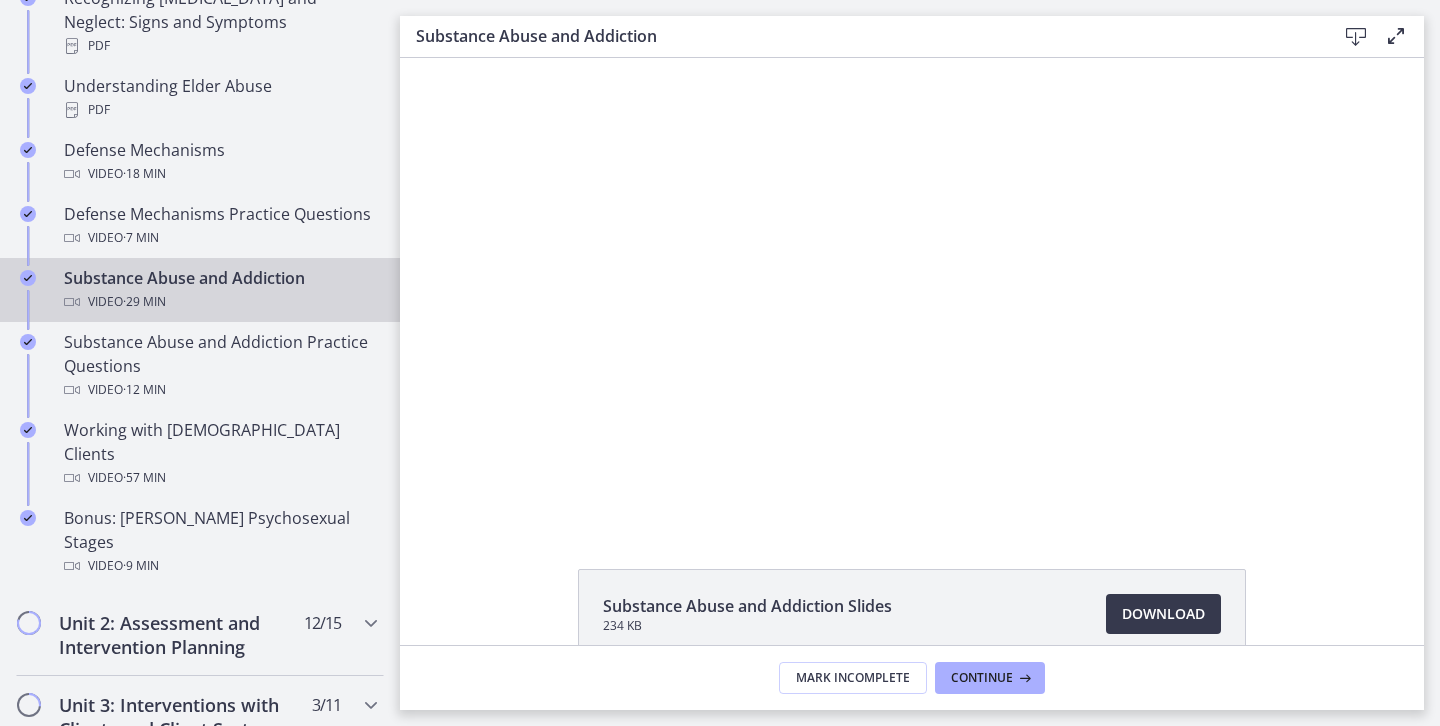 scroll, scrollTop: 0, scrollLeft: 0, axis: both 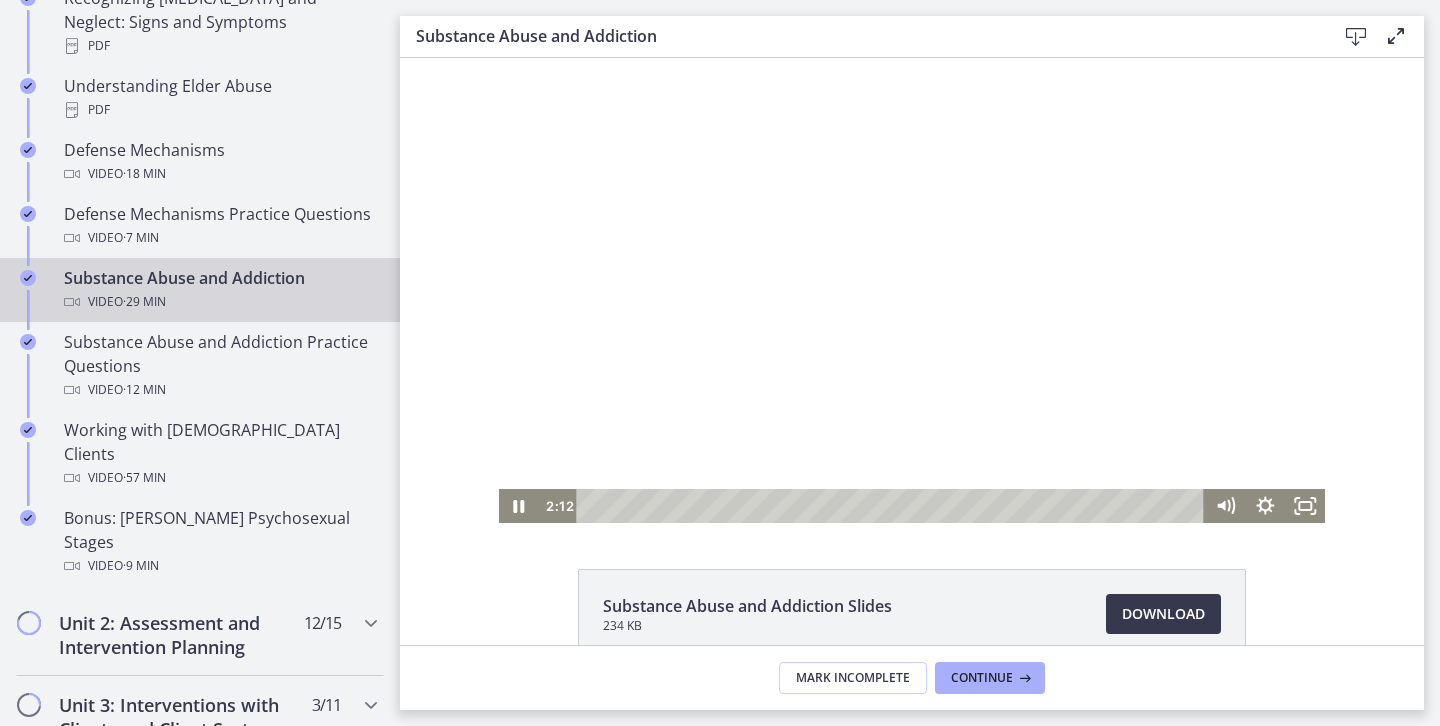 click at bounding box center (912, 290) 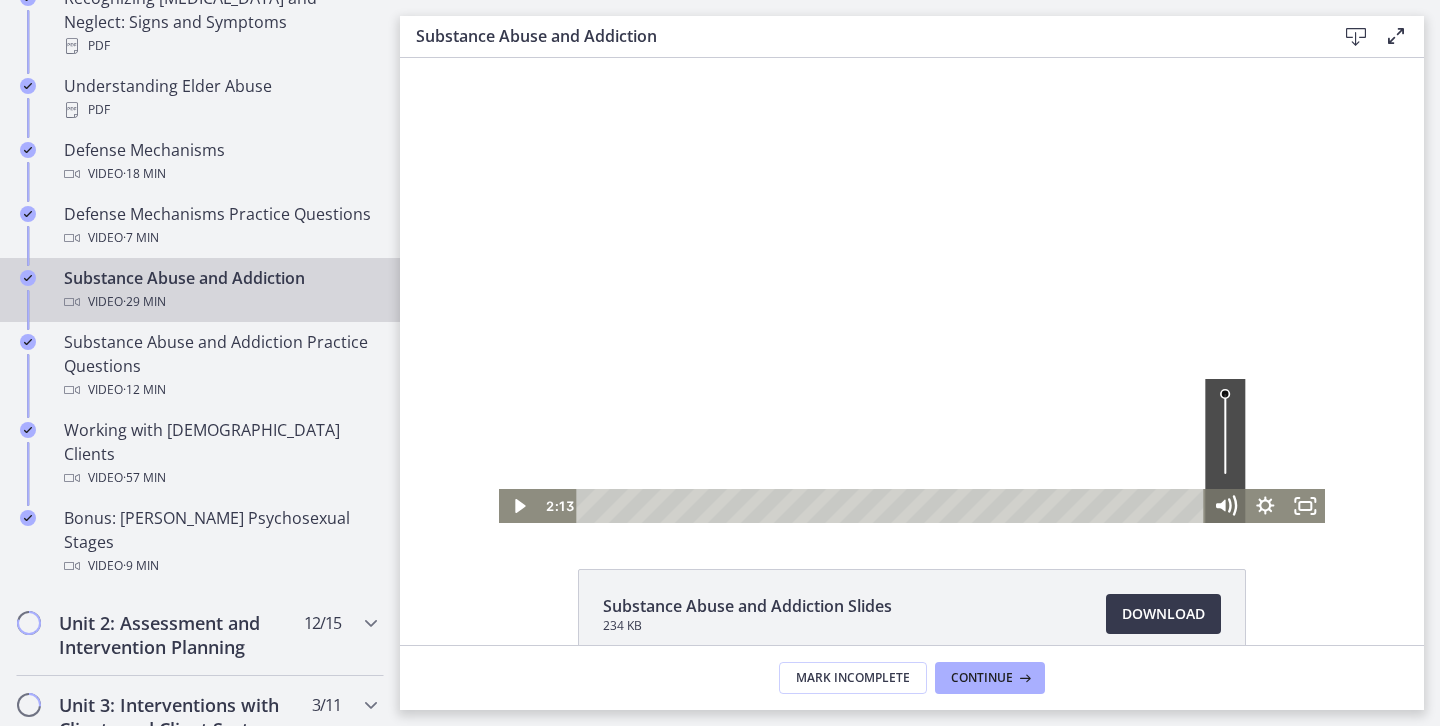 click 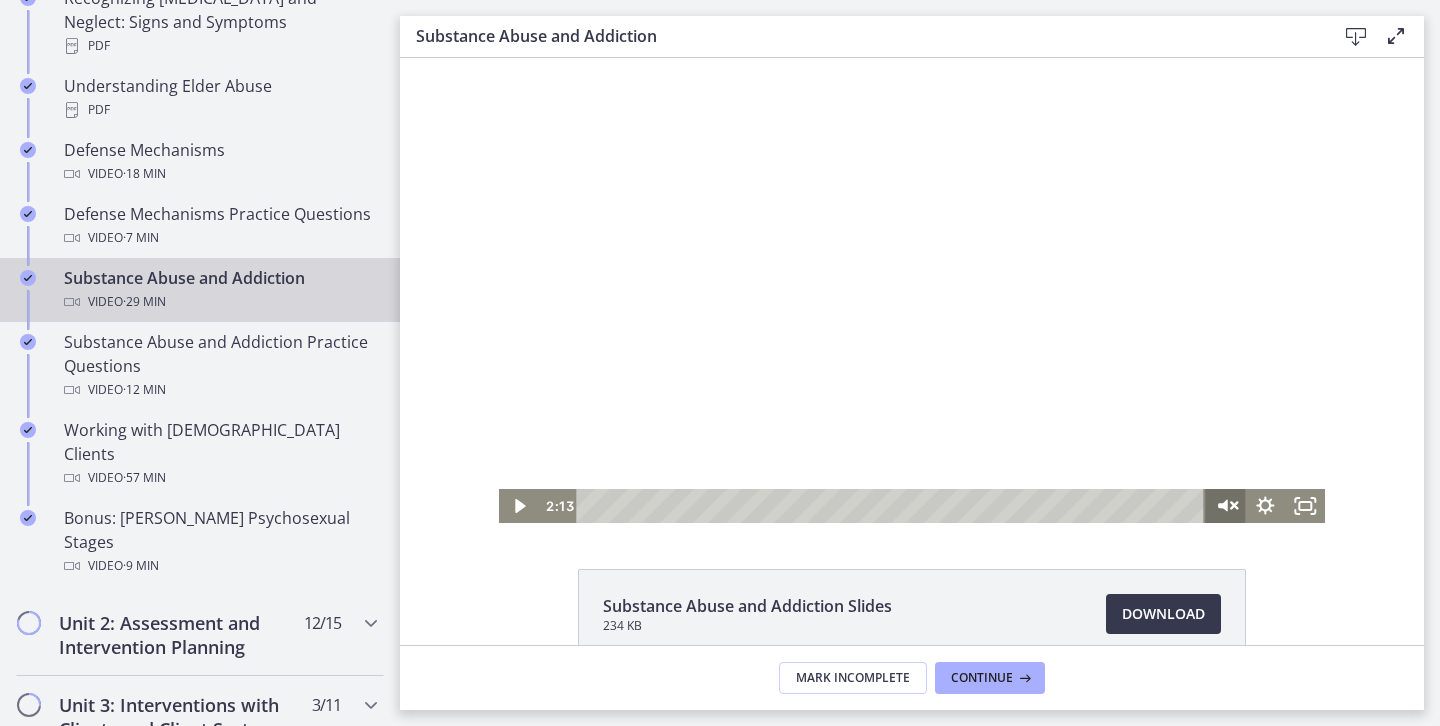 click 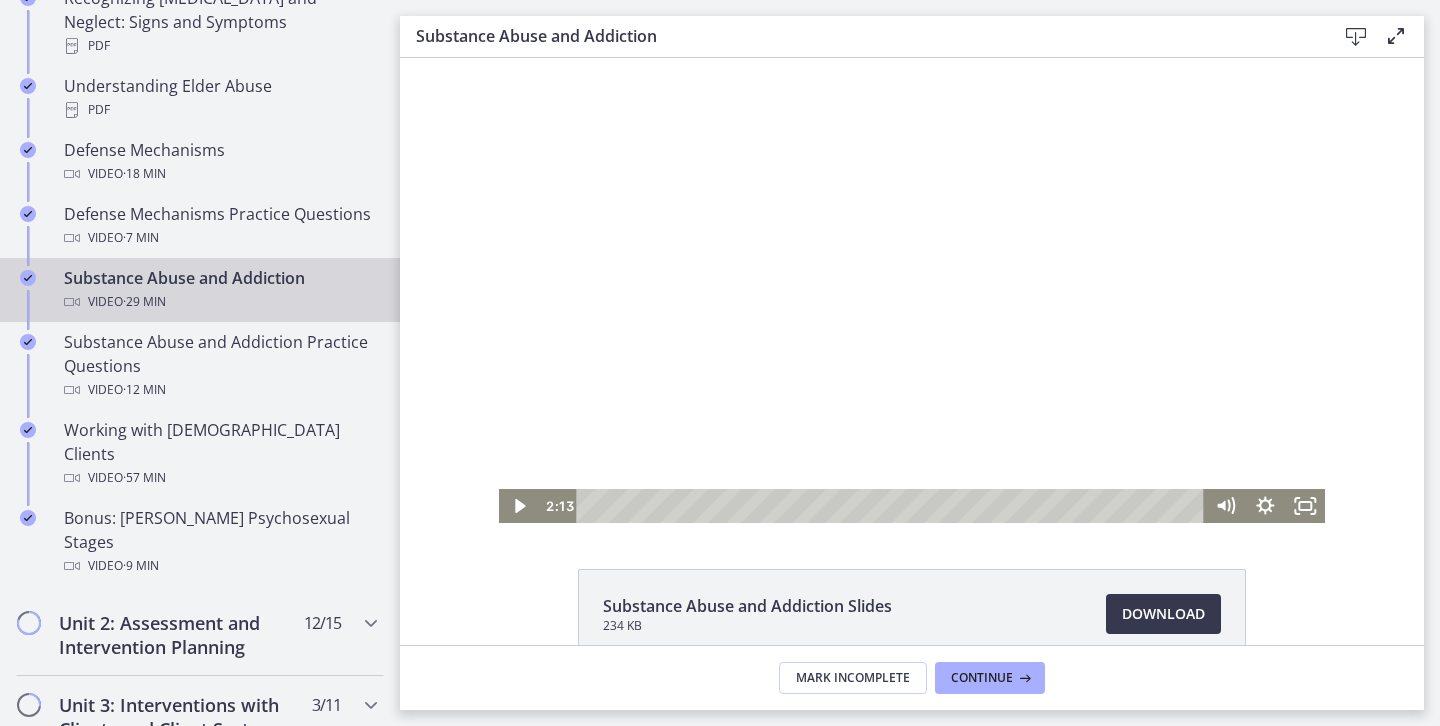click at bounding box center (912, 290) 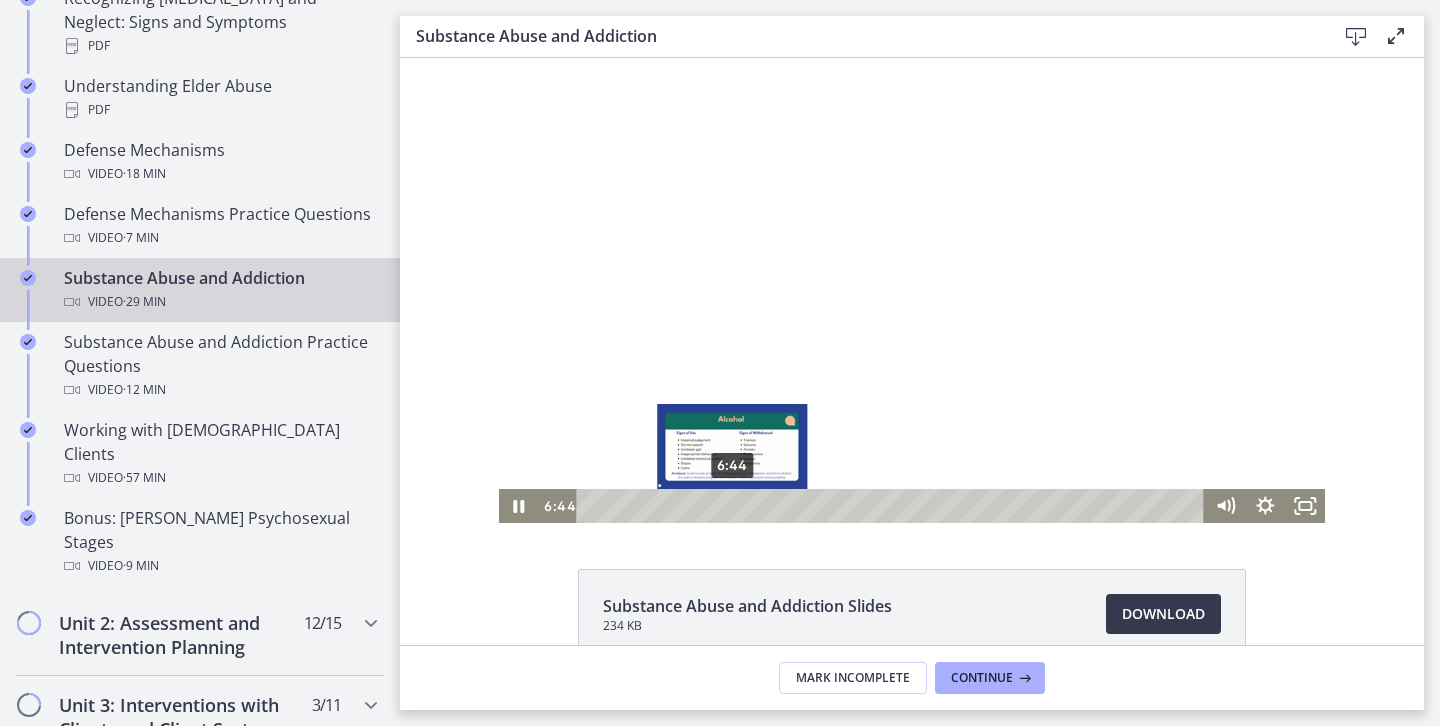 click on "6:44" at bounding box center [894, 506] 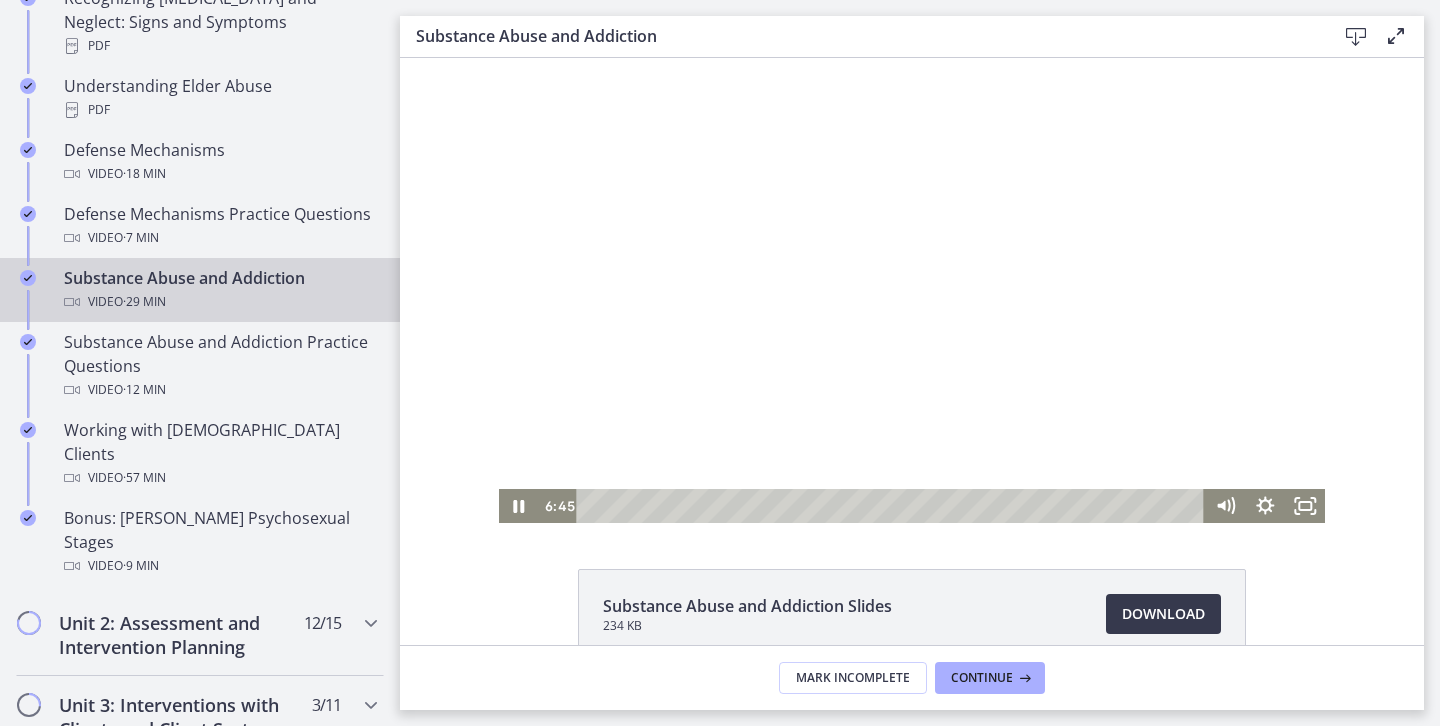click at bounding box center [912, 290] 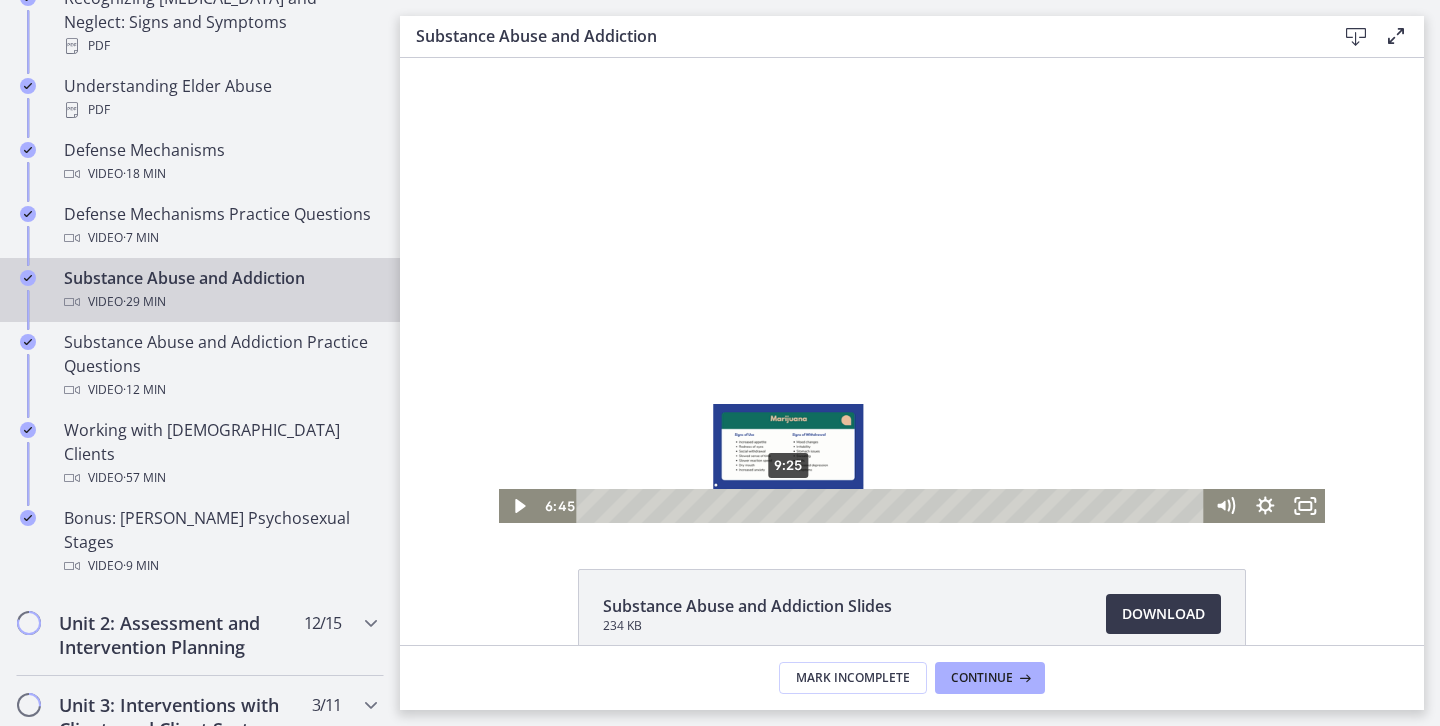 click on "9:25" at bounding box center (894, 506) 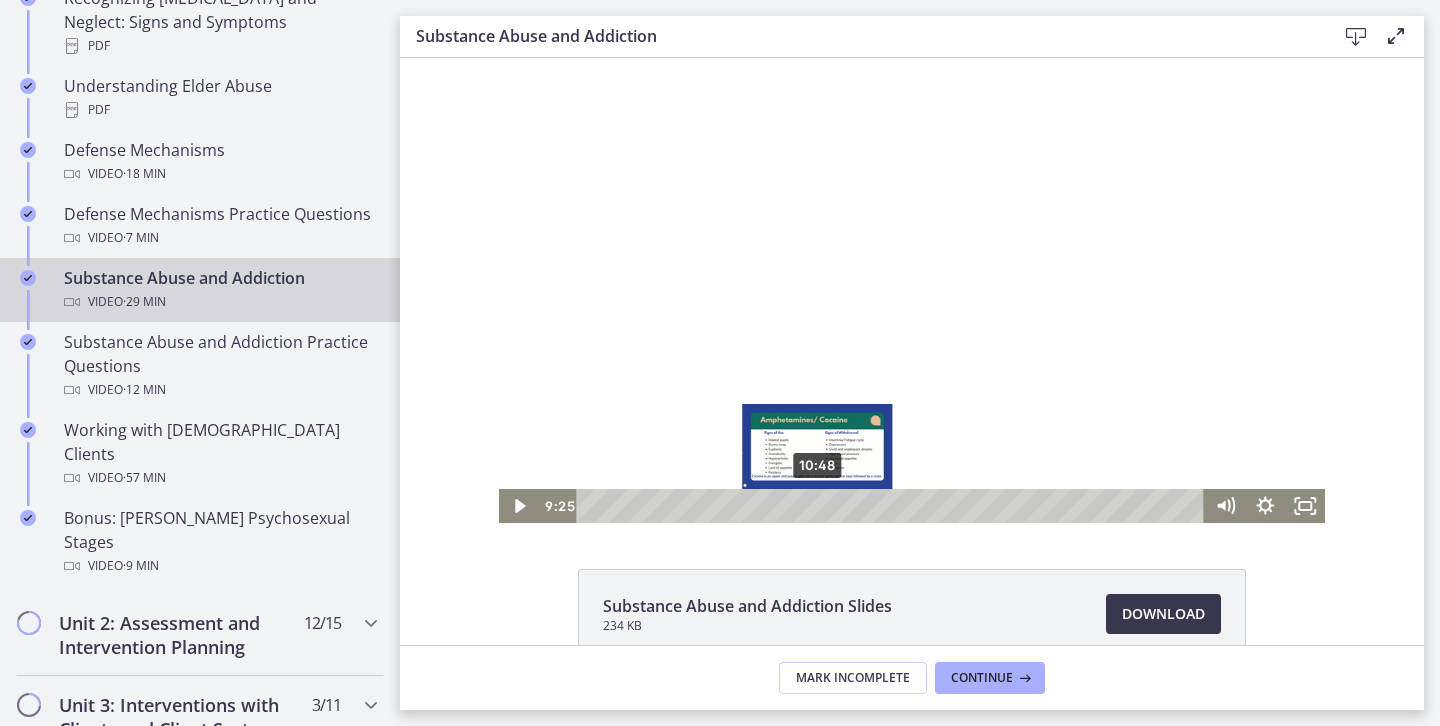 click on "10:48" at bounding box center (894, 506) 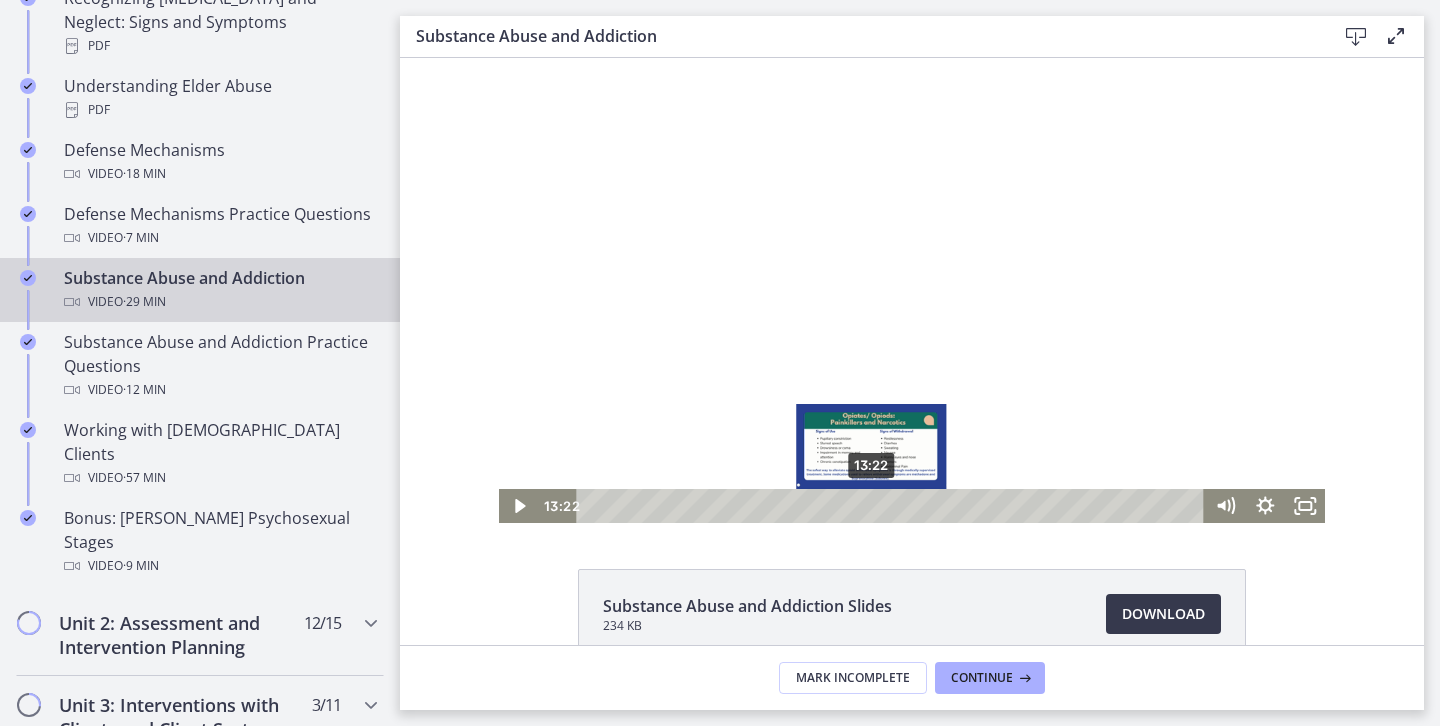 click on "13:22" at bounding box center (894, 506) 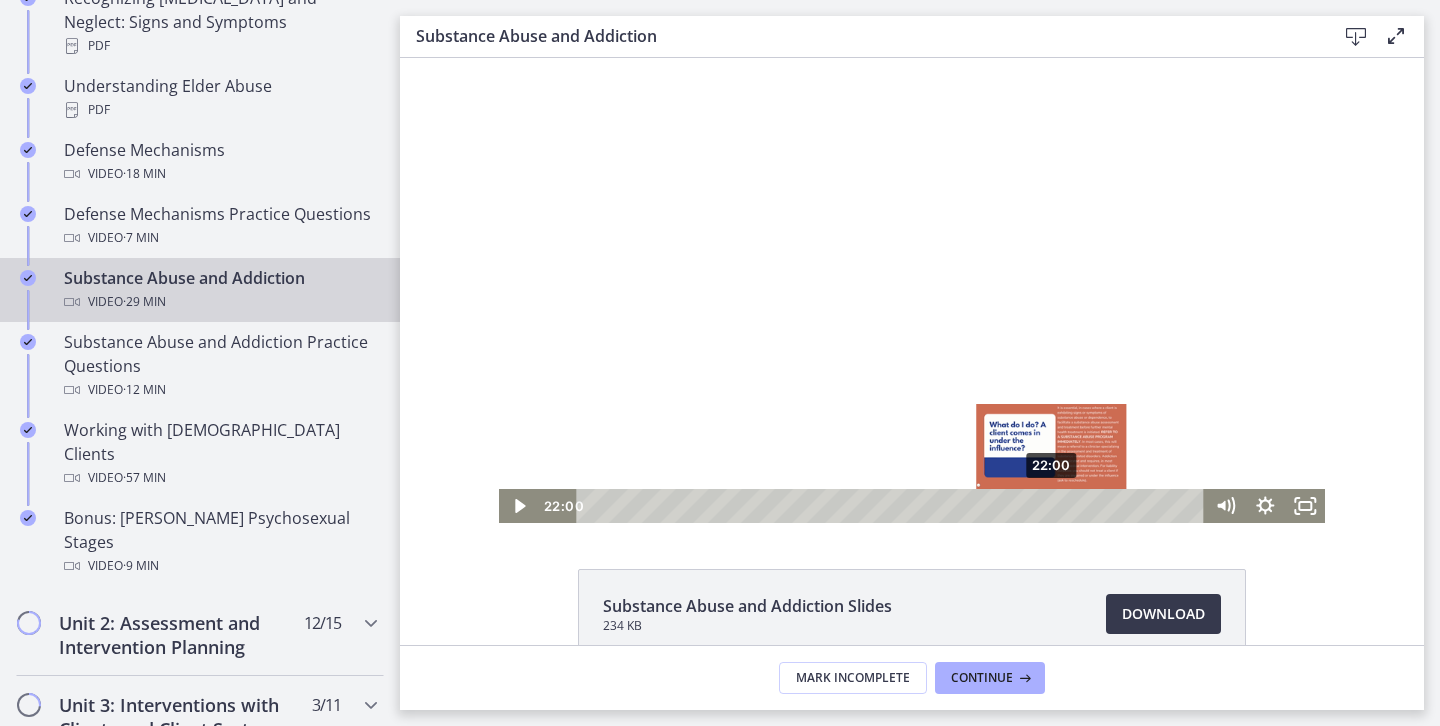 click on "22:00" at bounding box center [894, 506] 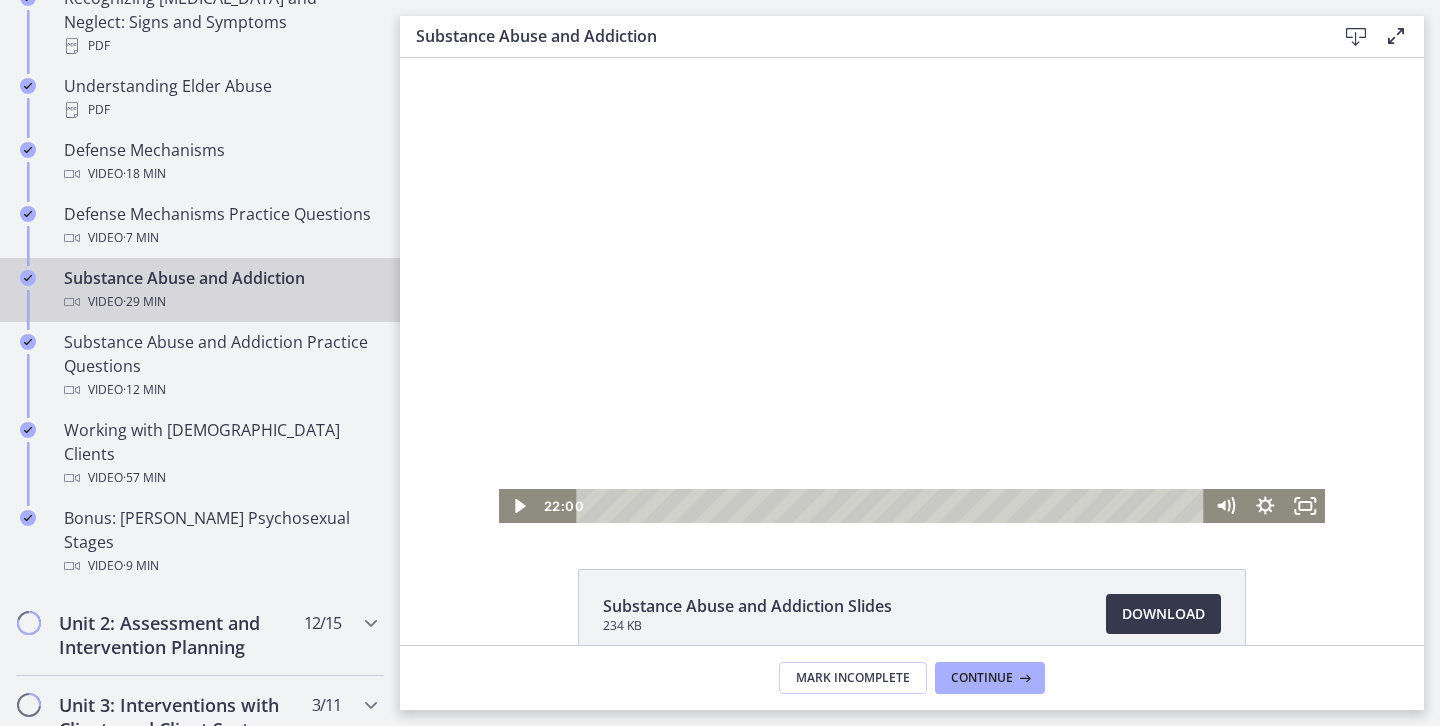click at bounding box center (912, 290) 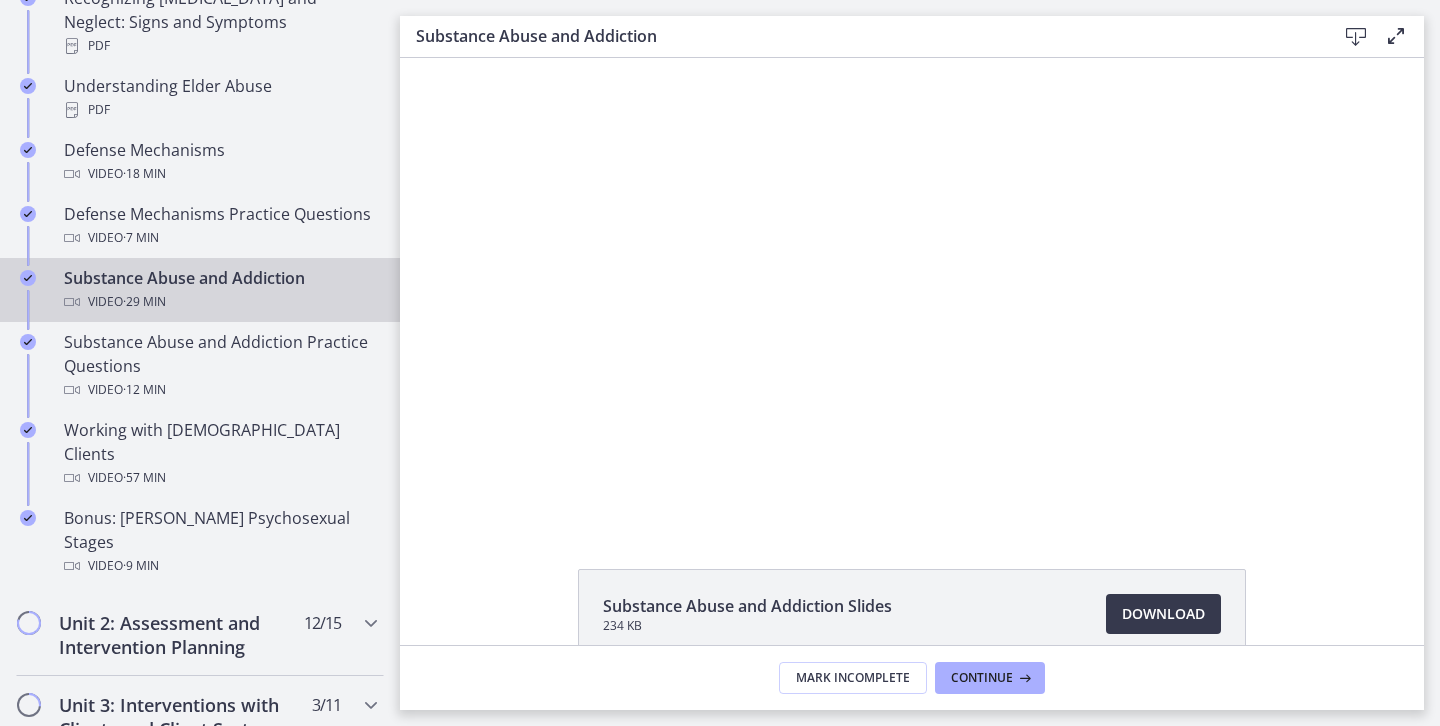 click at bounding box center (912, 290) 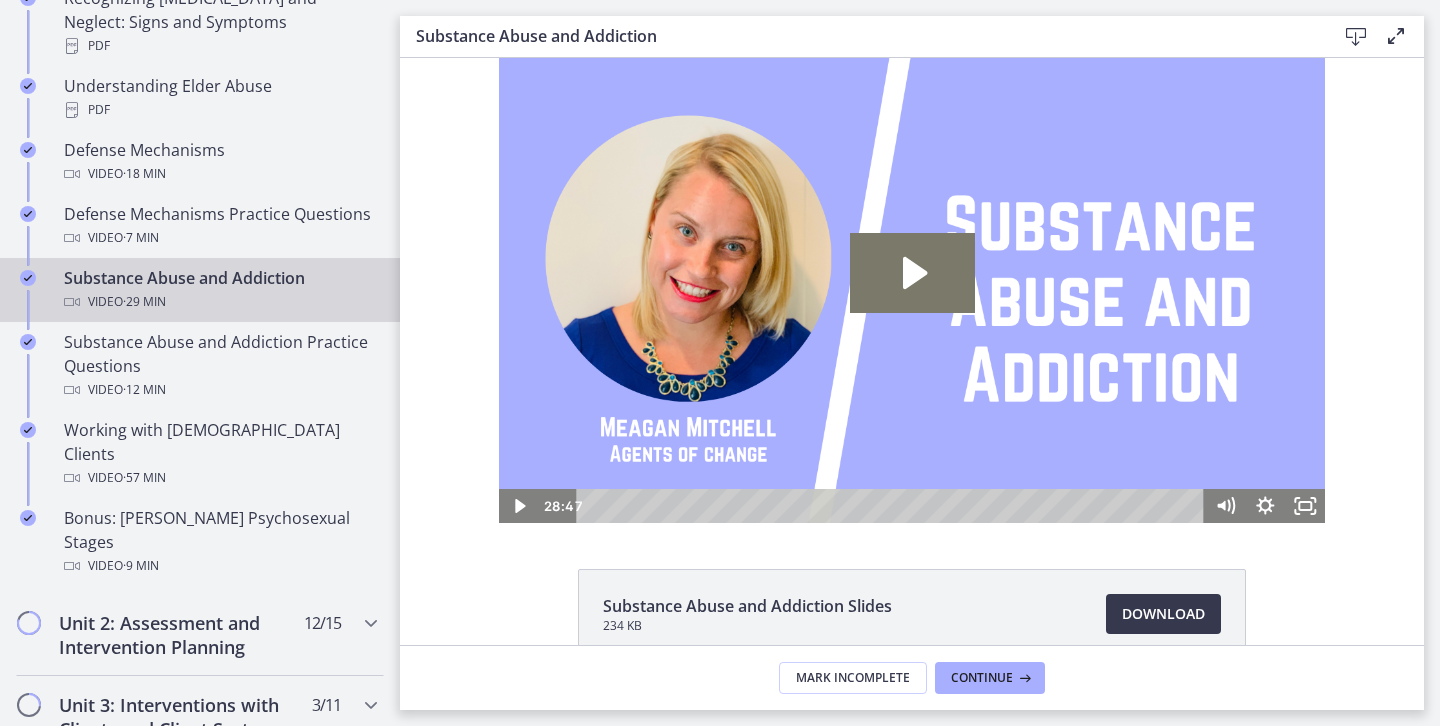 scroll, scrollTop: 0, scrollLeft: 0, axis: both 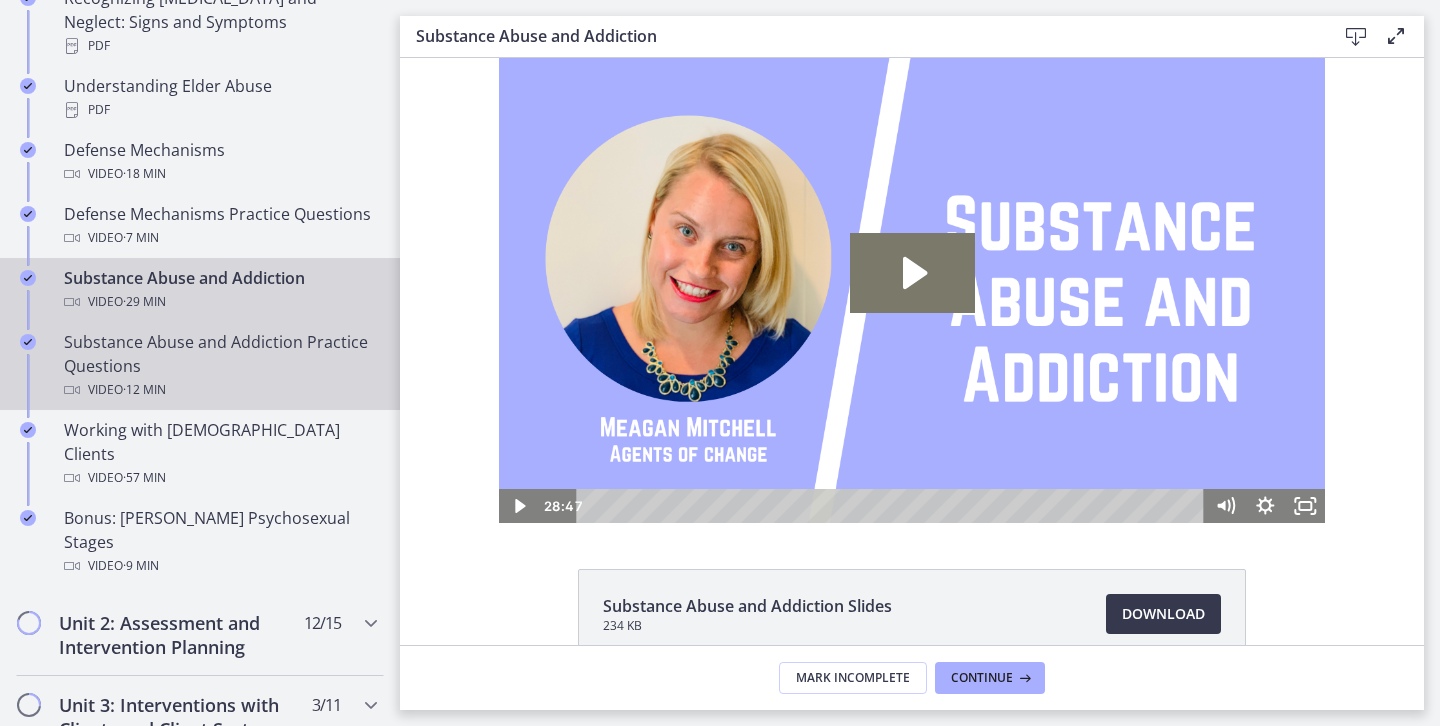 click on "Substance Abuse and Addiction Practice Questions
Video
·  12 min" at bounding box center (220, 366) 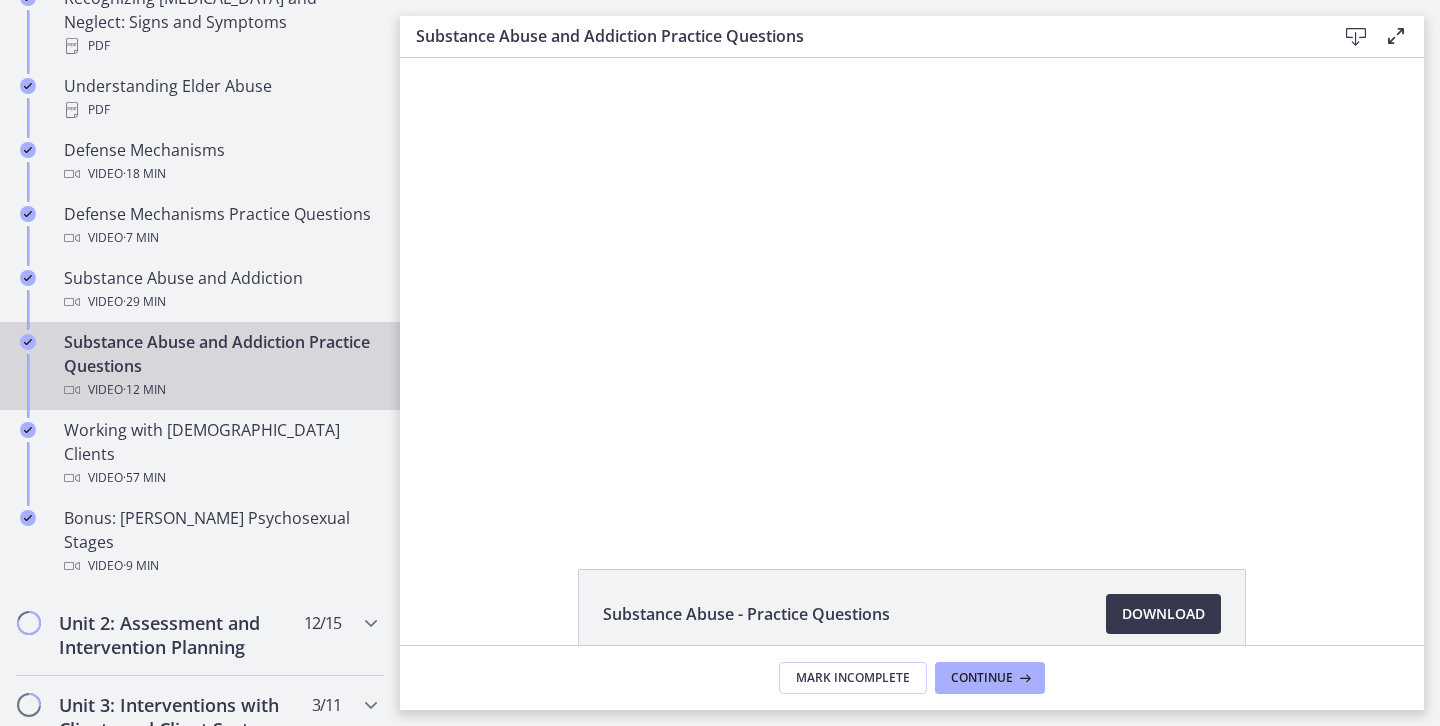 scroll, scrollTop: 0, scrollLeft: 0, axis: both 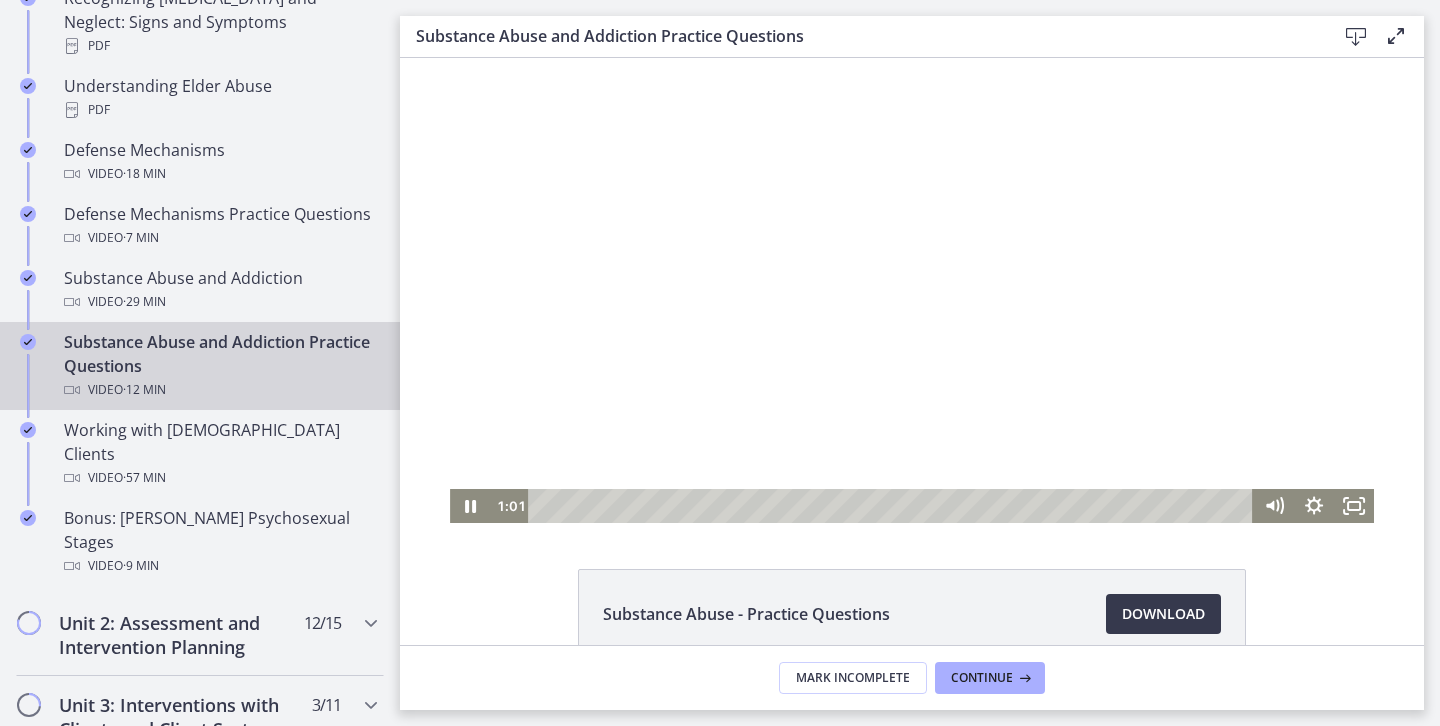 click at bounding box center [912, 290] 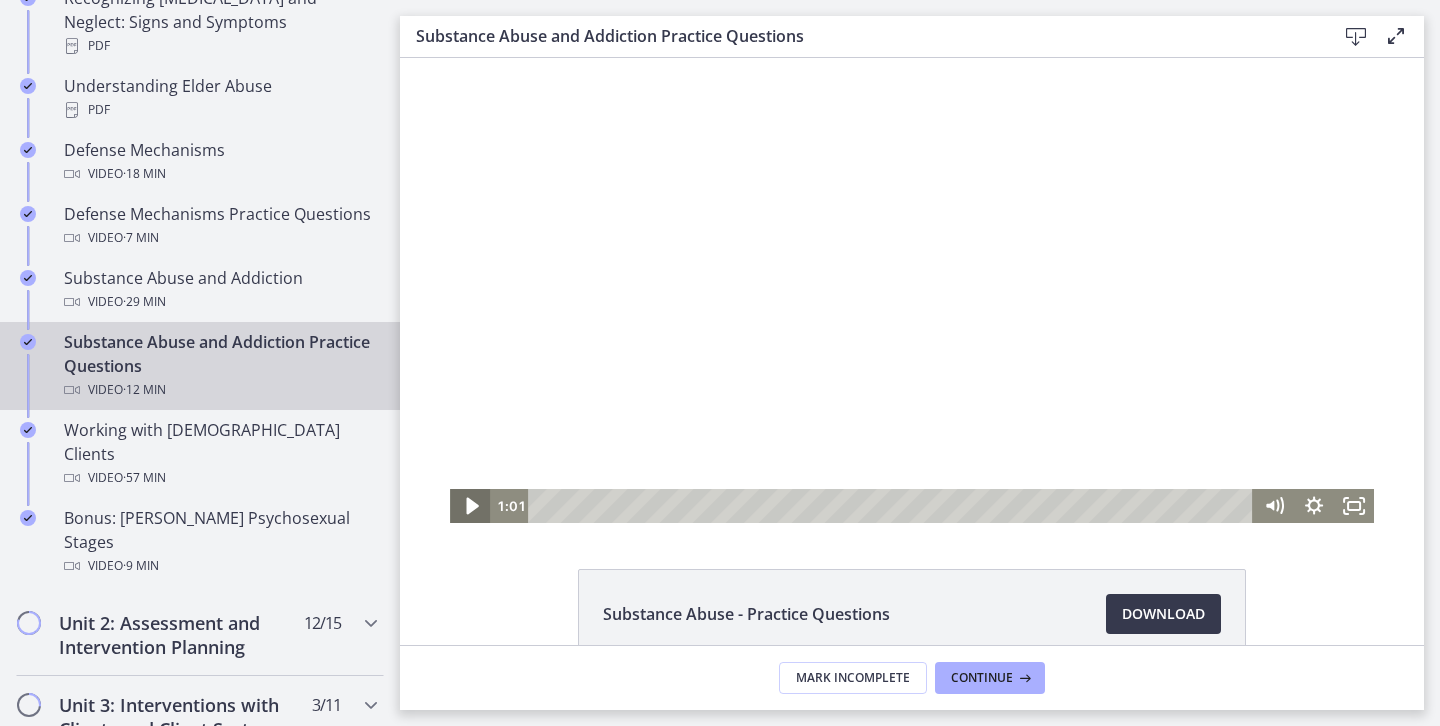 click 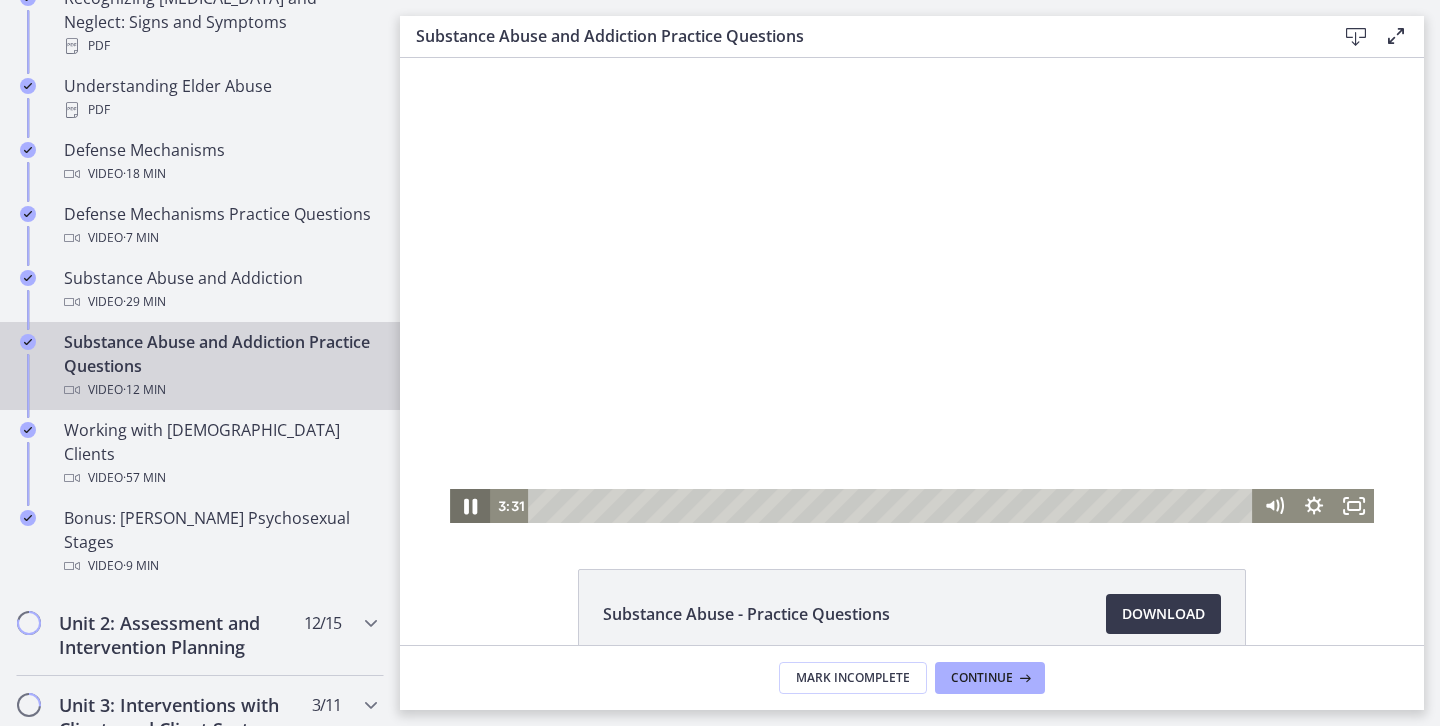 click 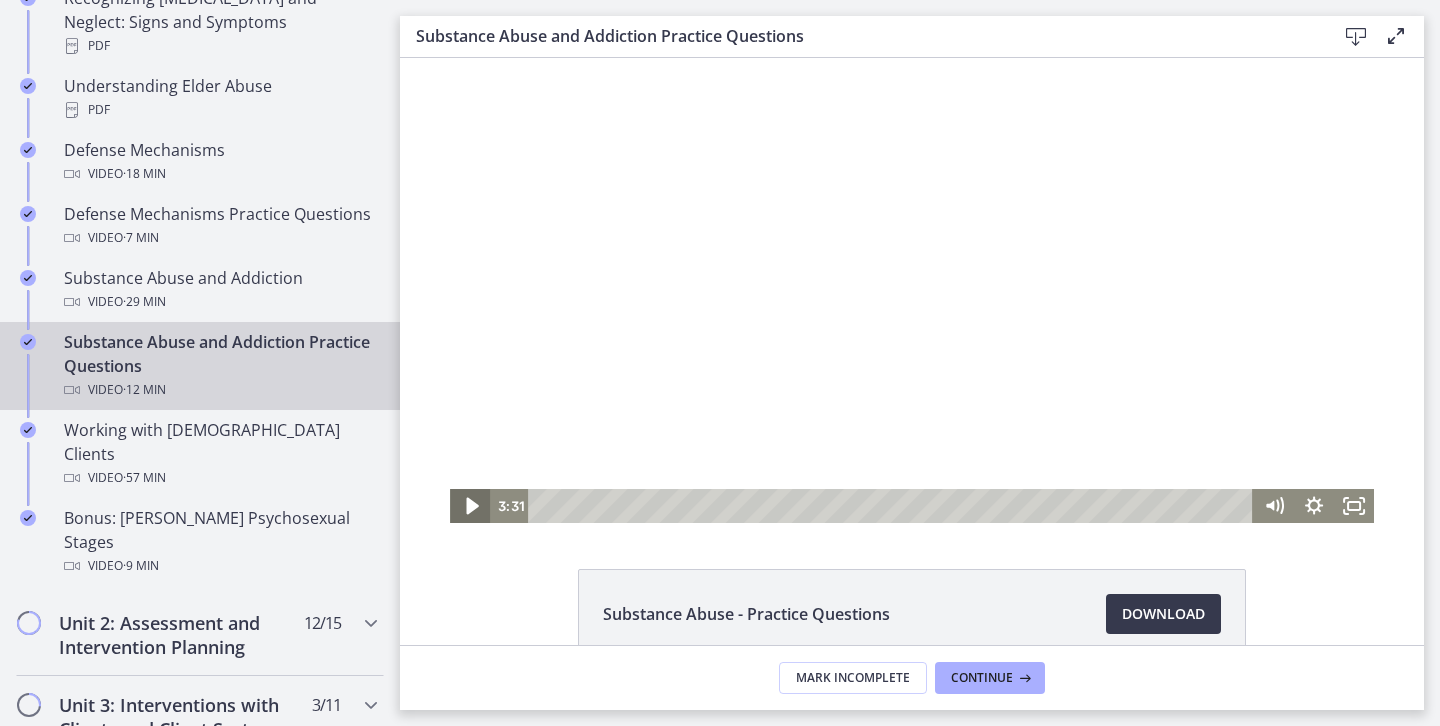 click 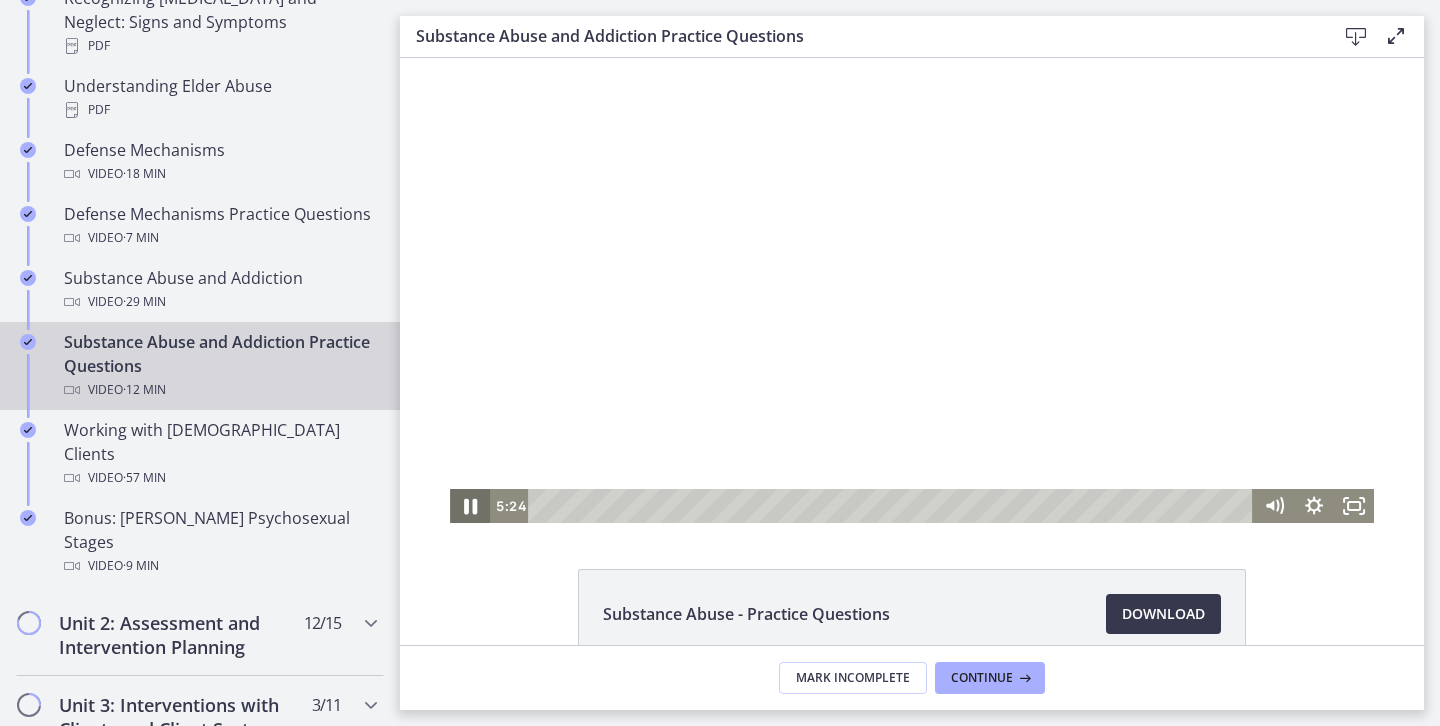 click 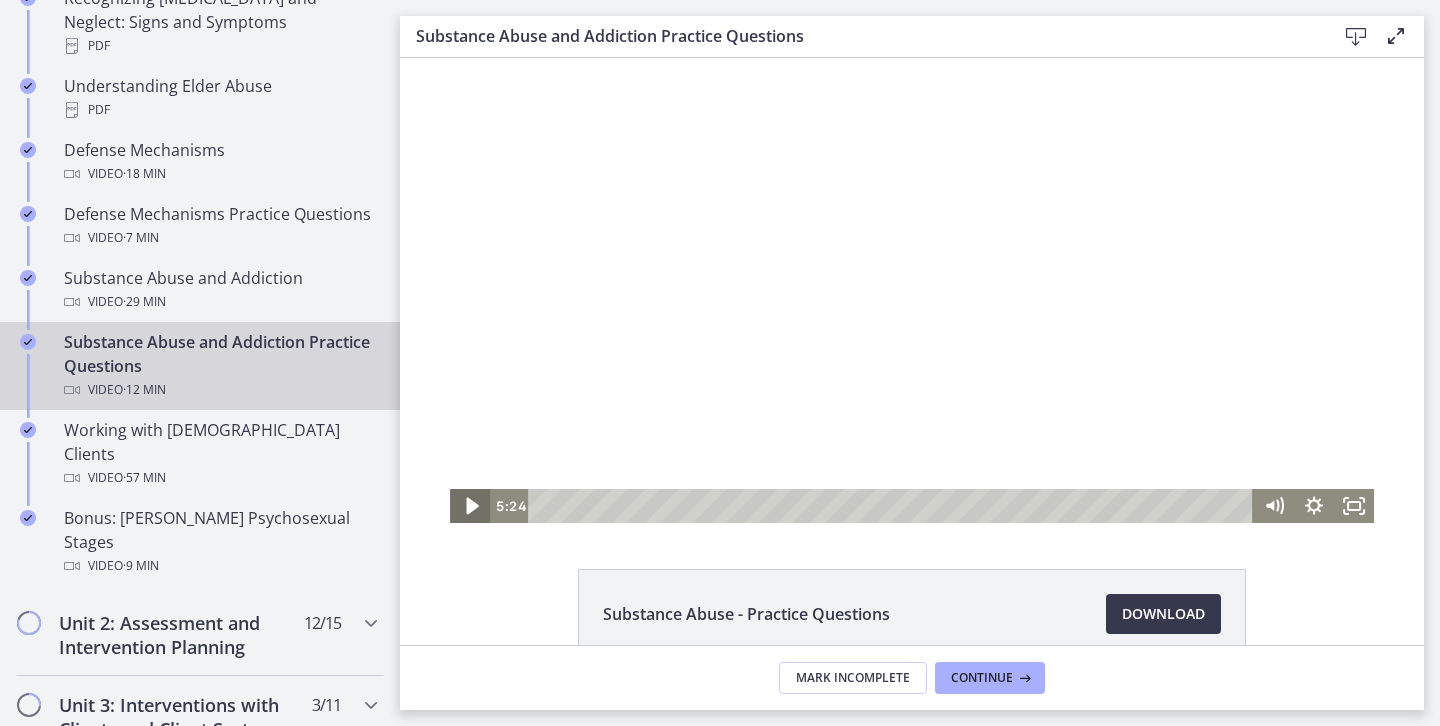 click 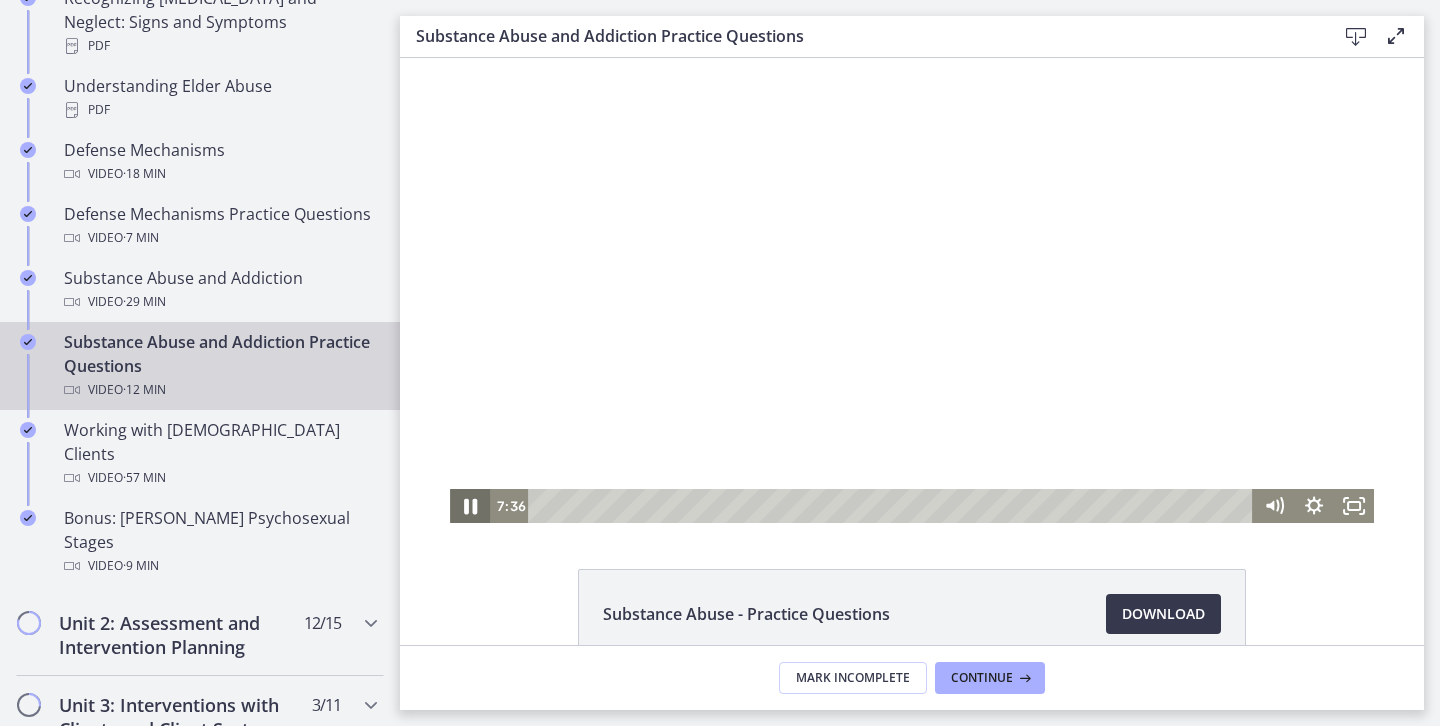 click 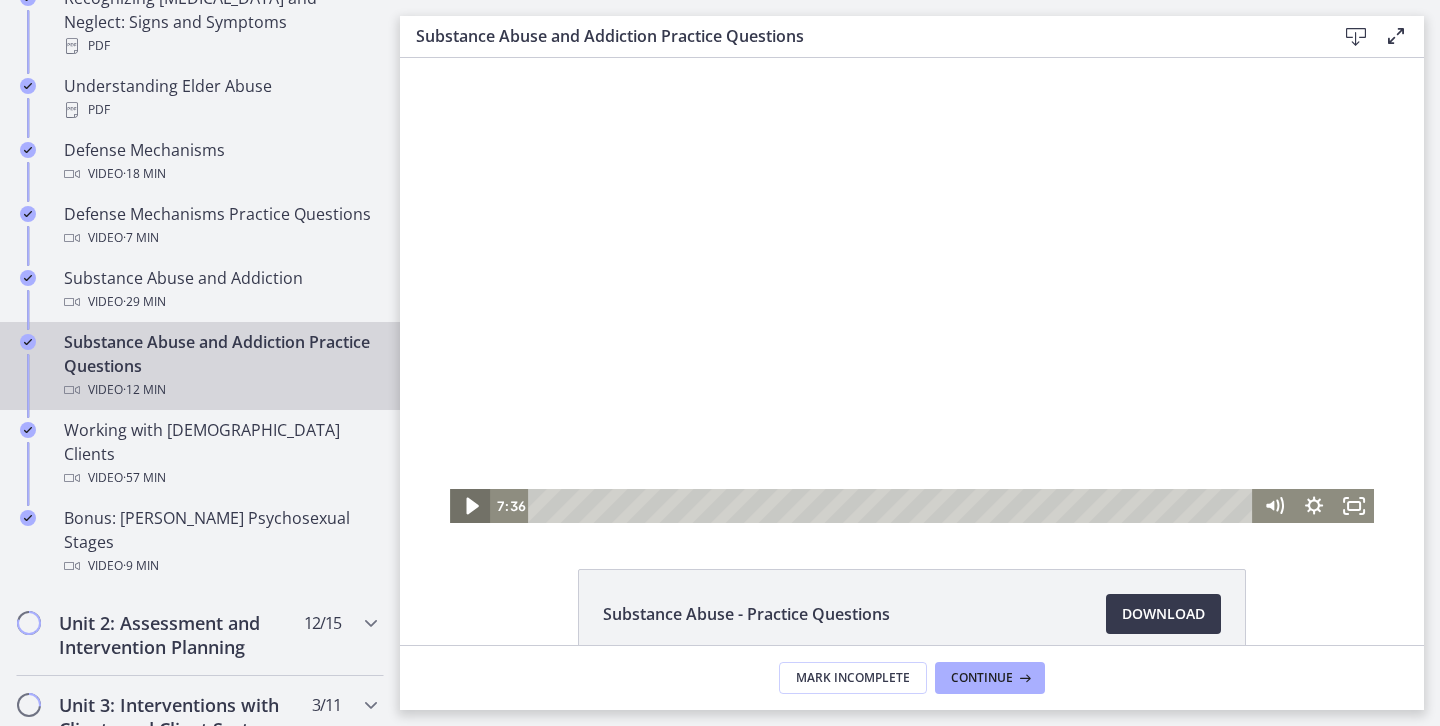 click 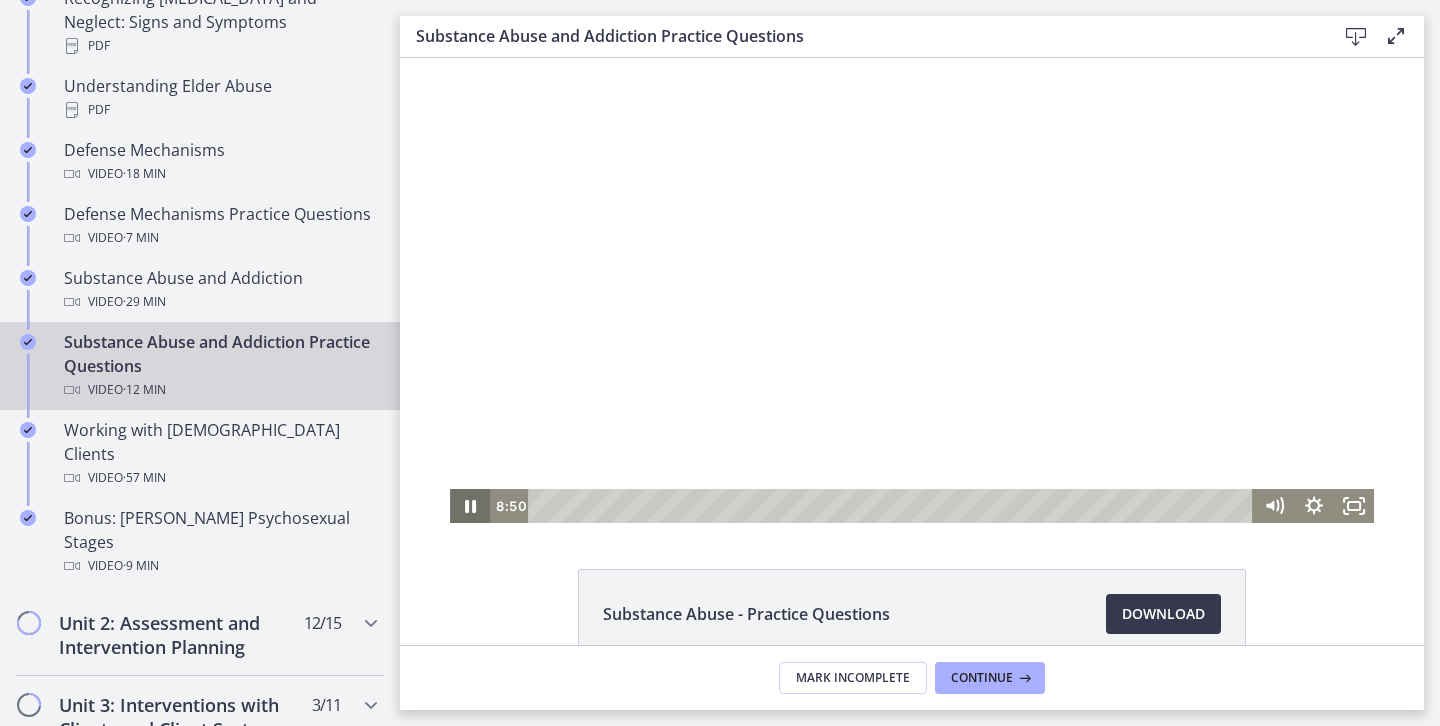 click 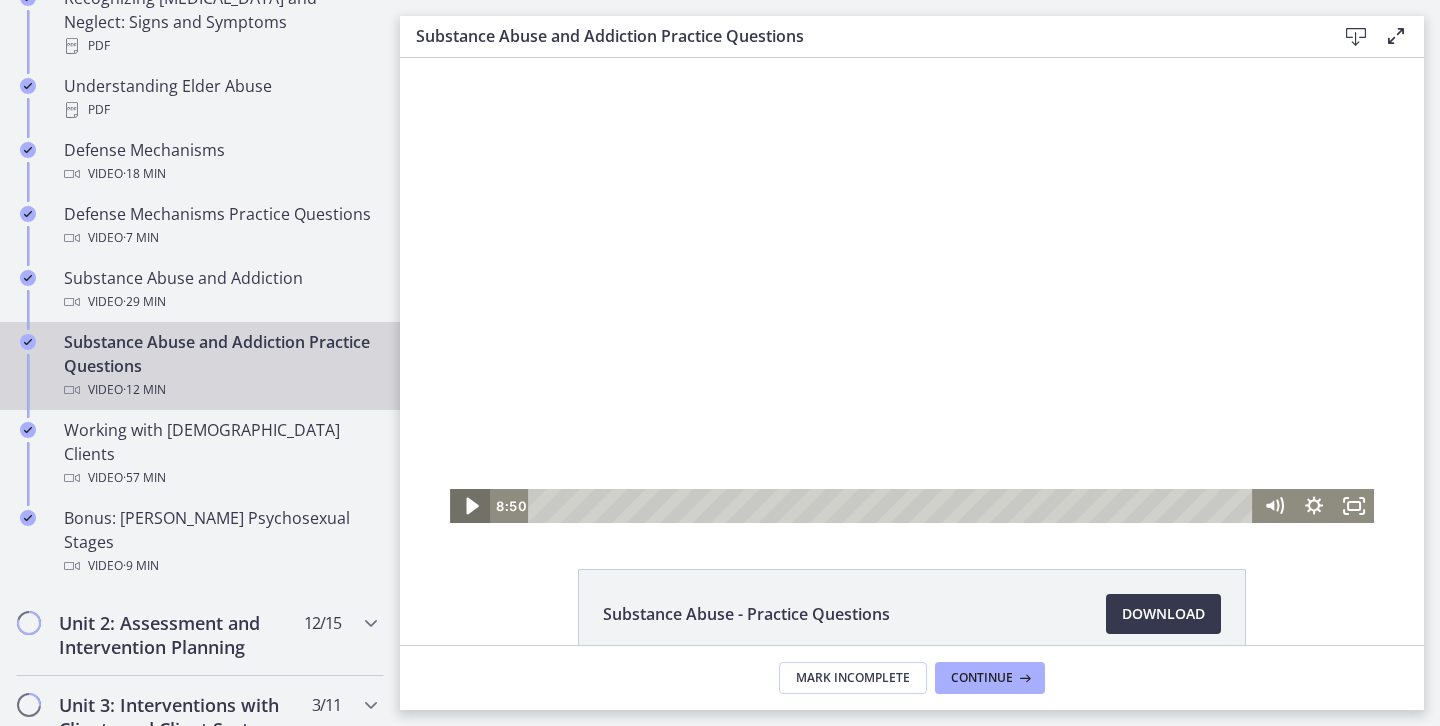 click 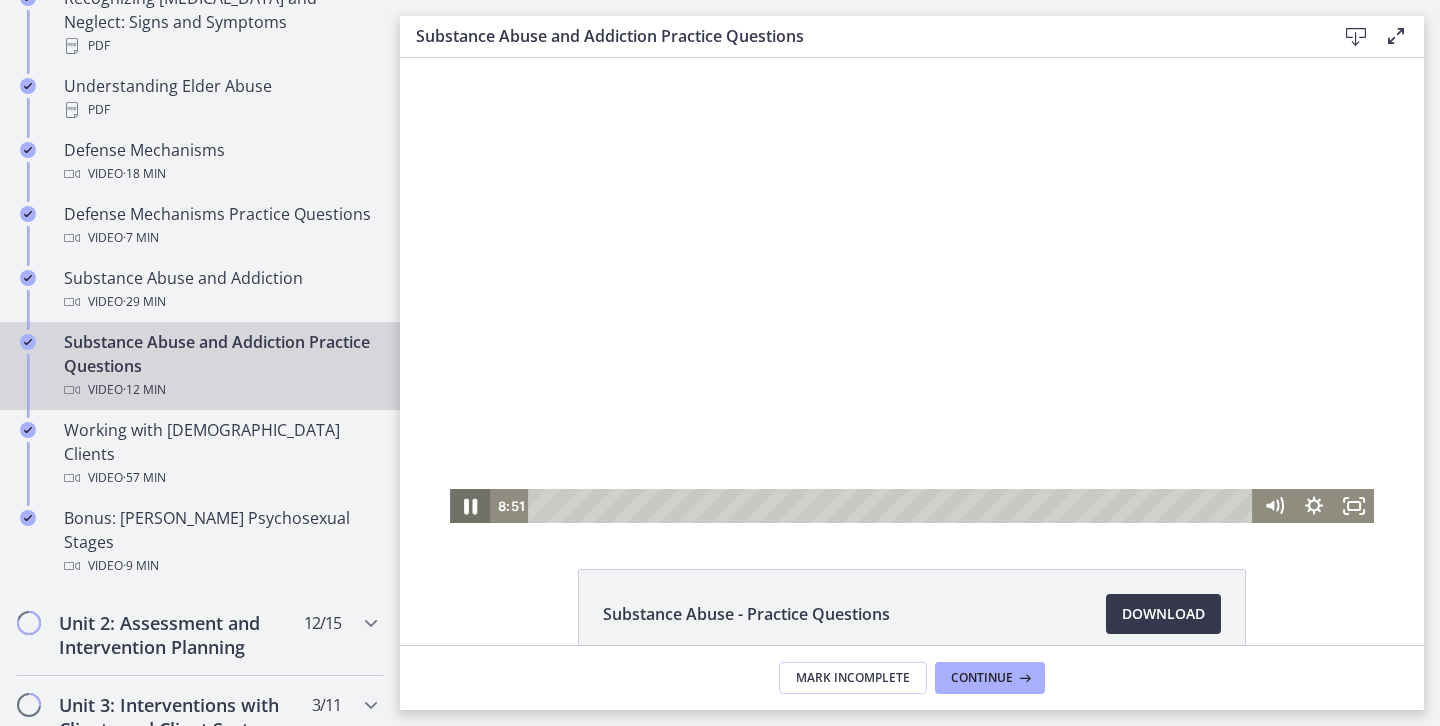 click 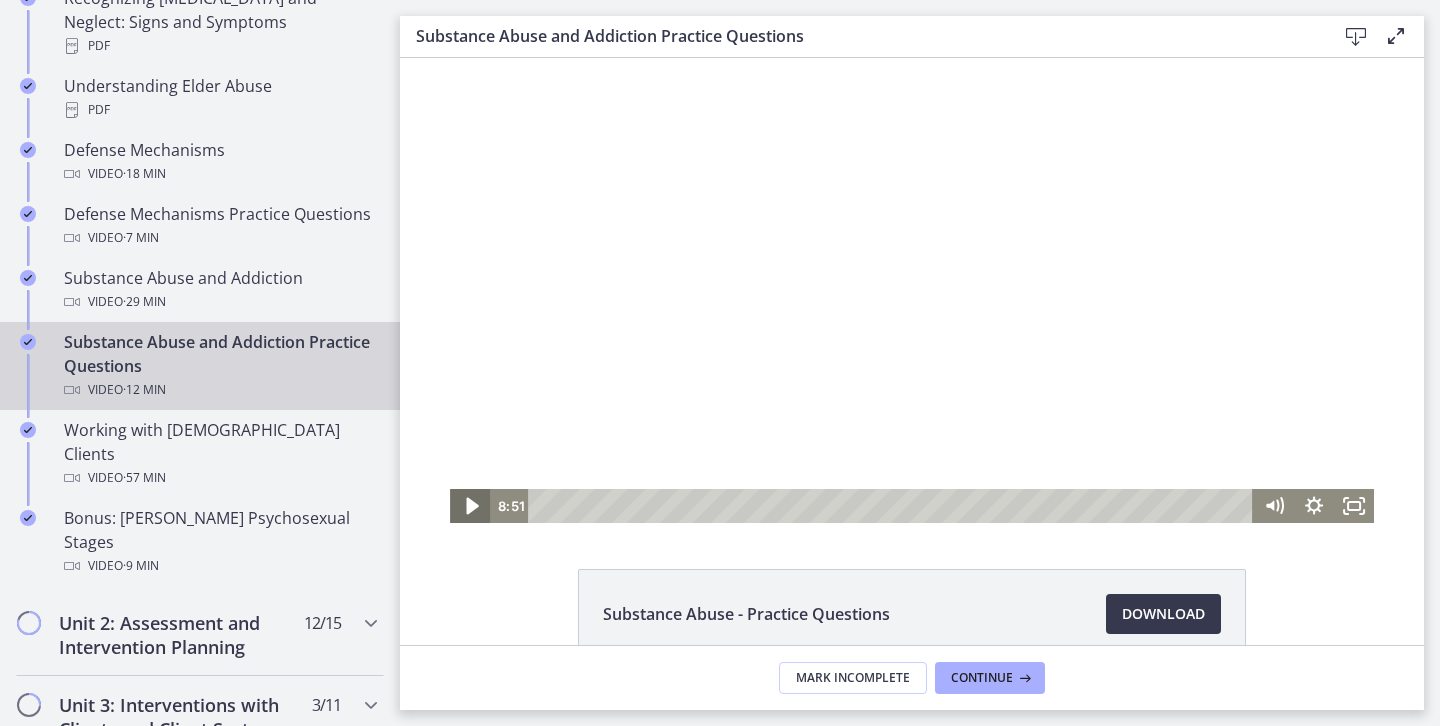 click 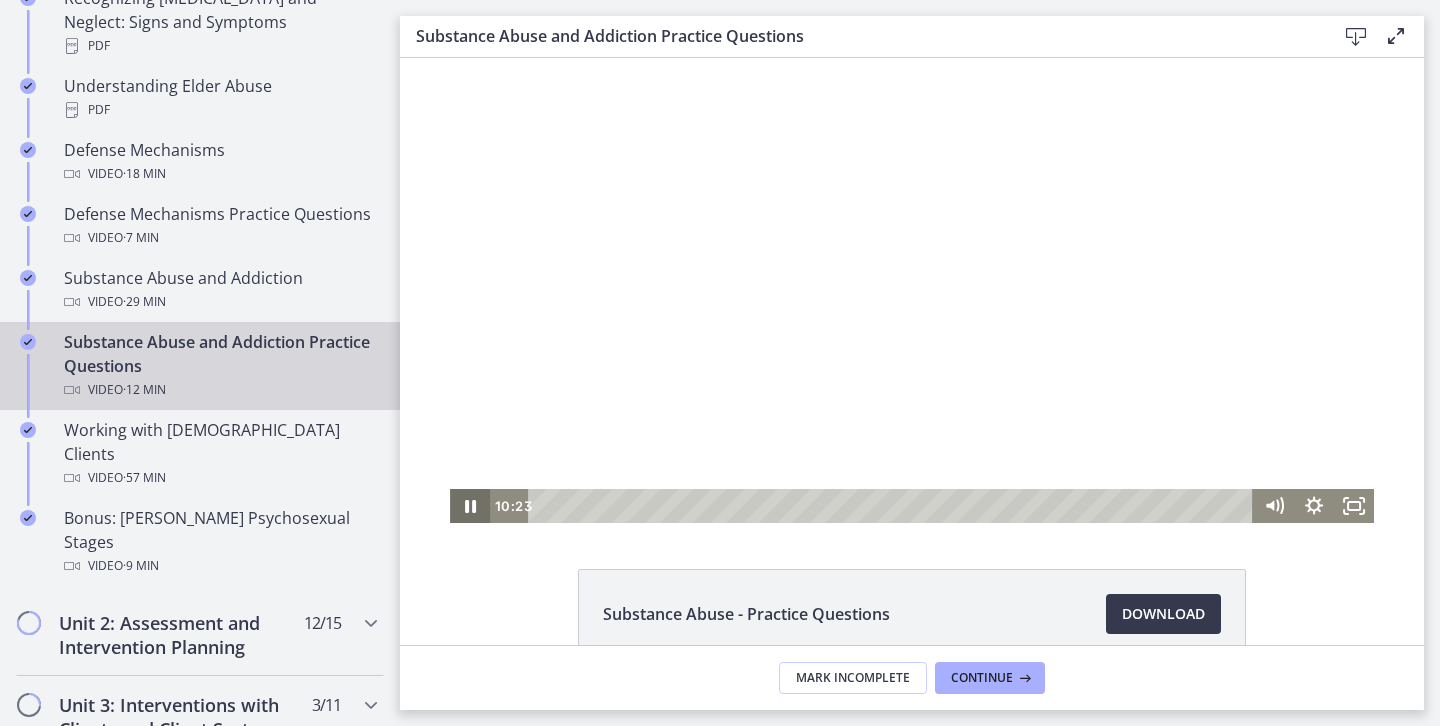 click 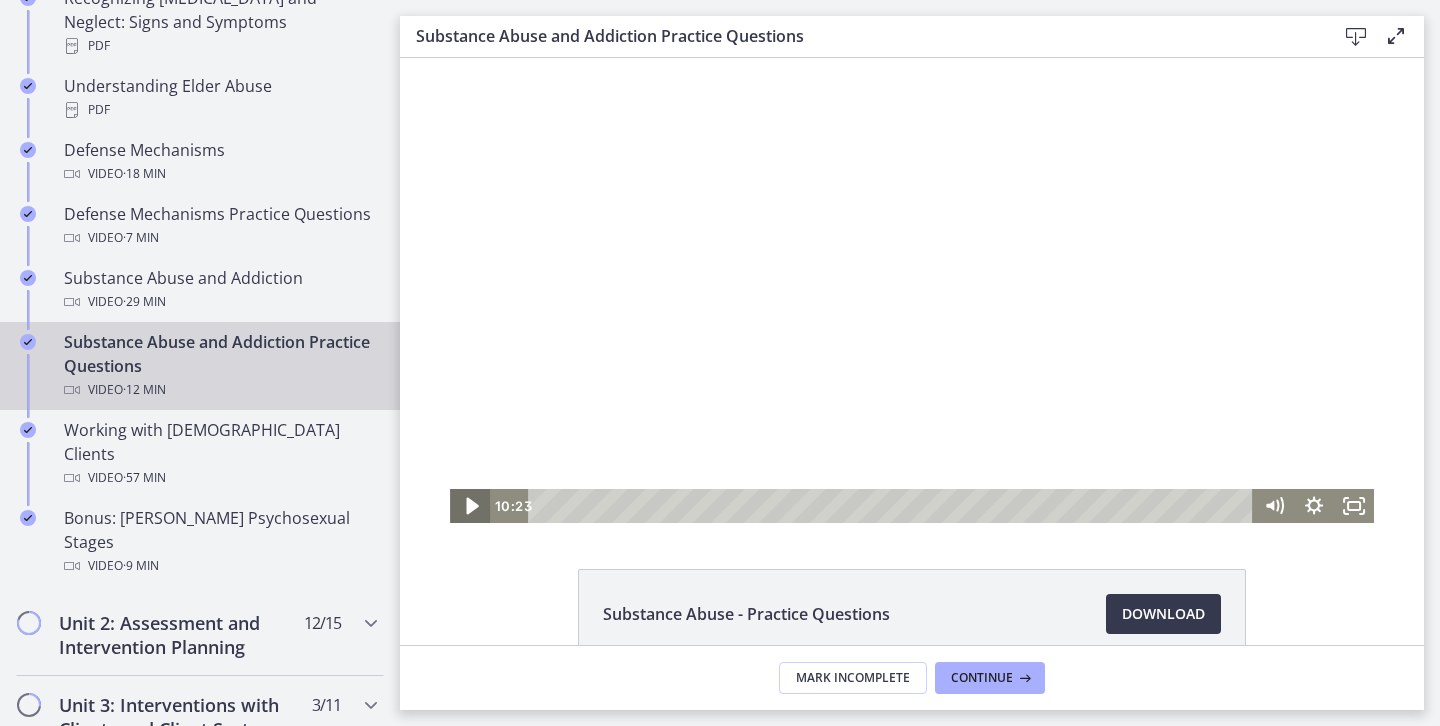 click 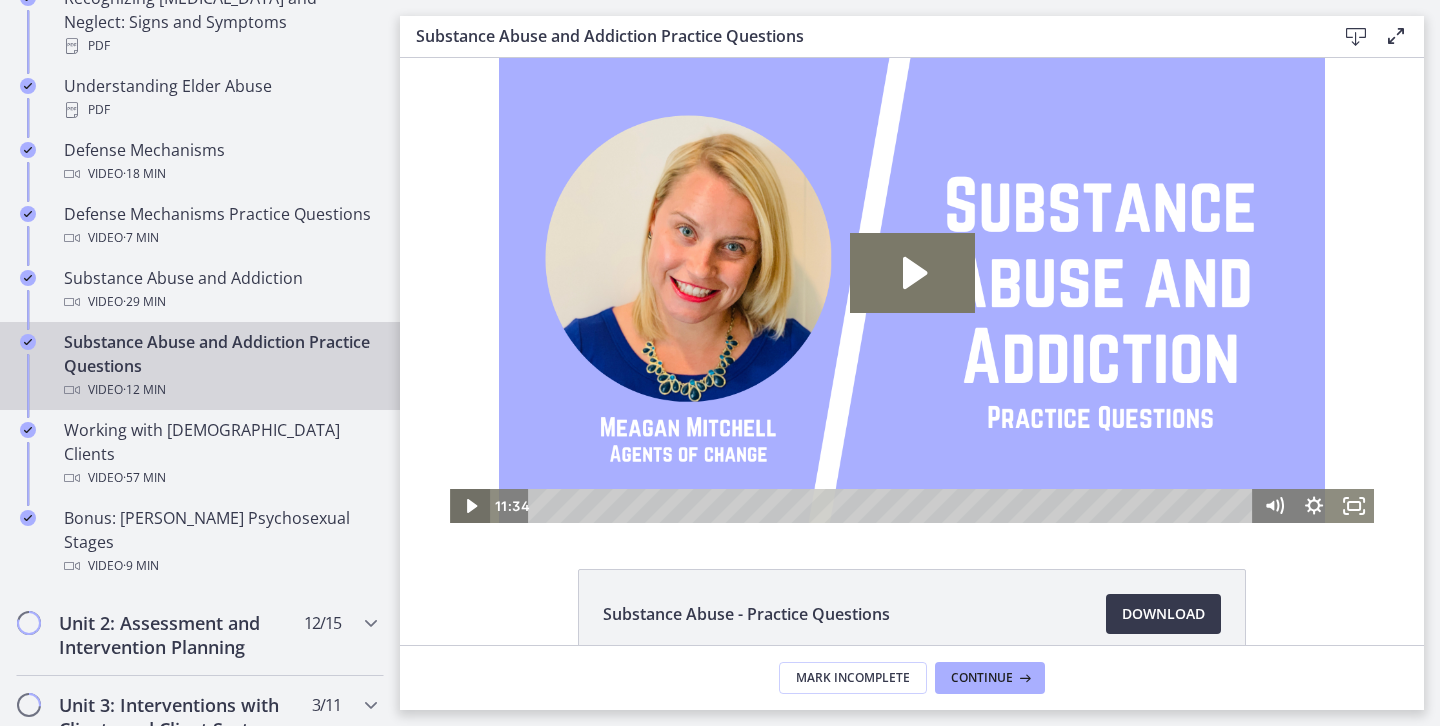 scroll, scrollTop: 0, scrollLeft: 0, axis: both 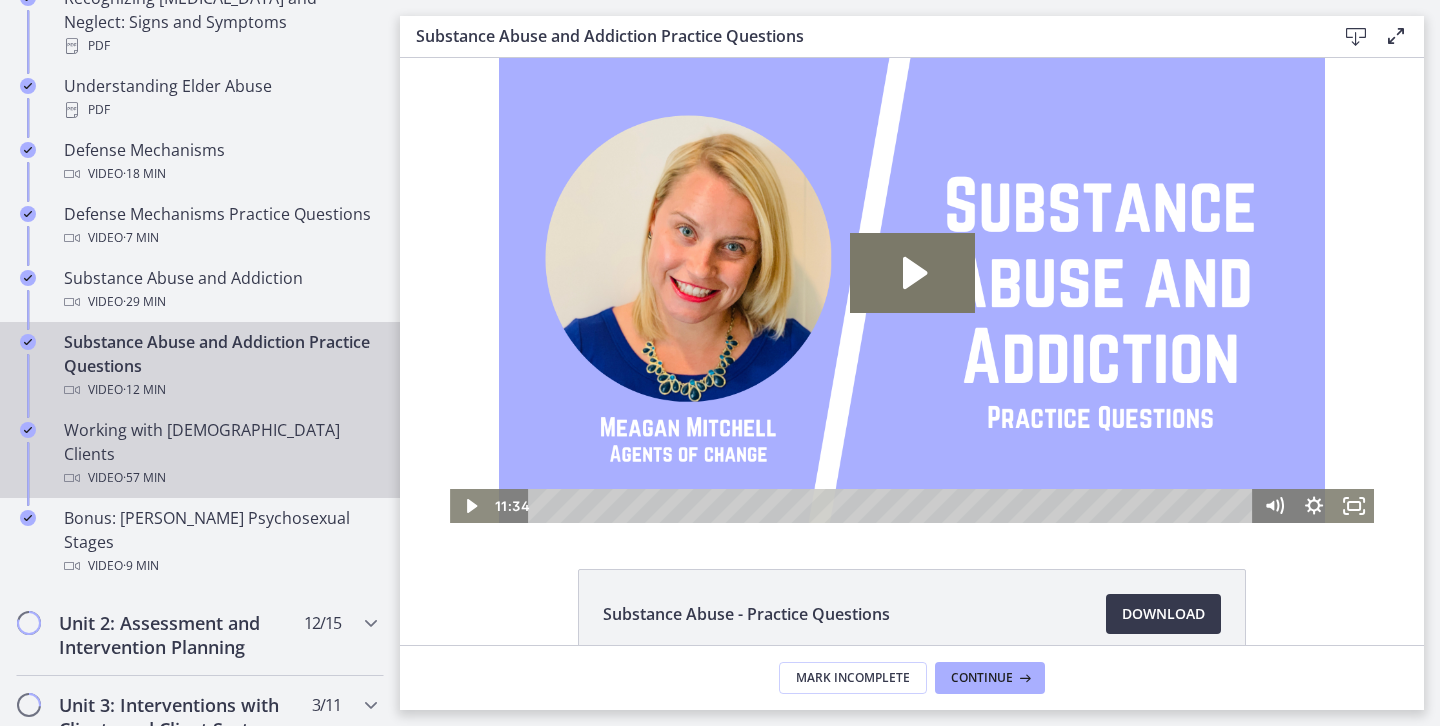click on "Video
·  57 min" at bounding box center [220, 478] 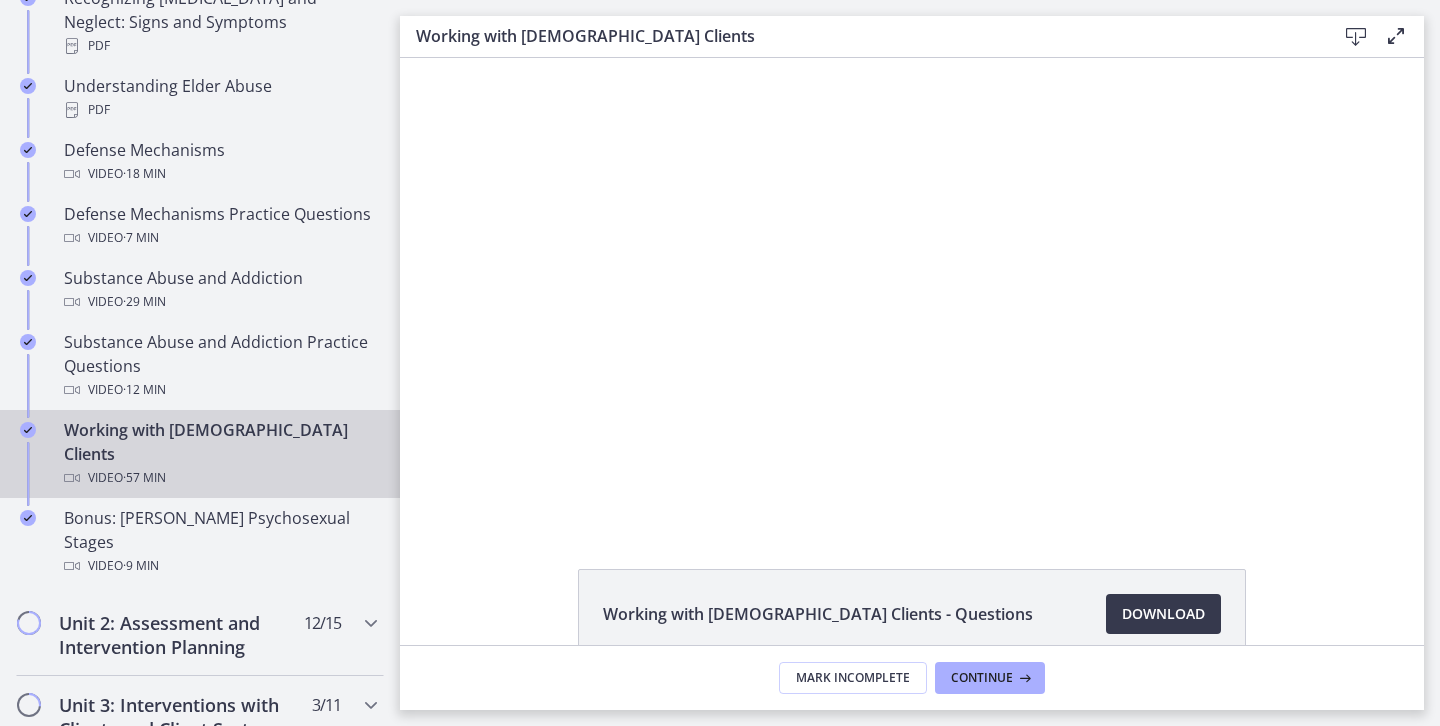 scroll, scrollTop: 0, scrollLeft: 0, axis: both 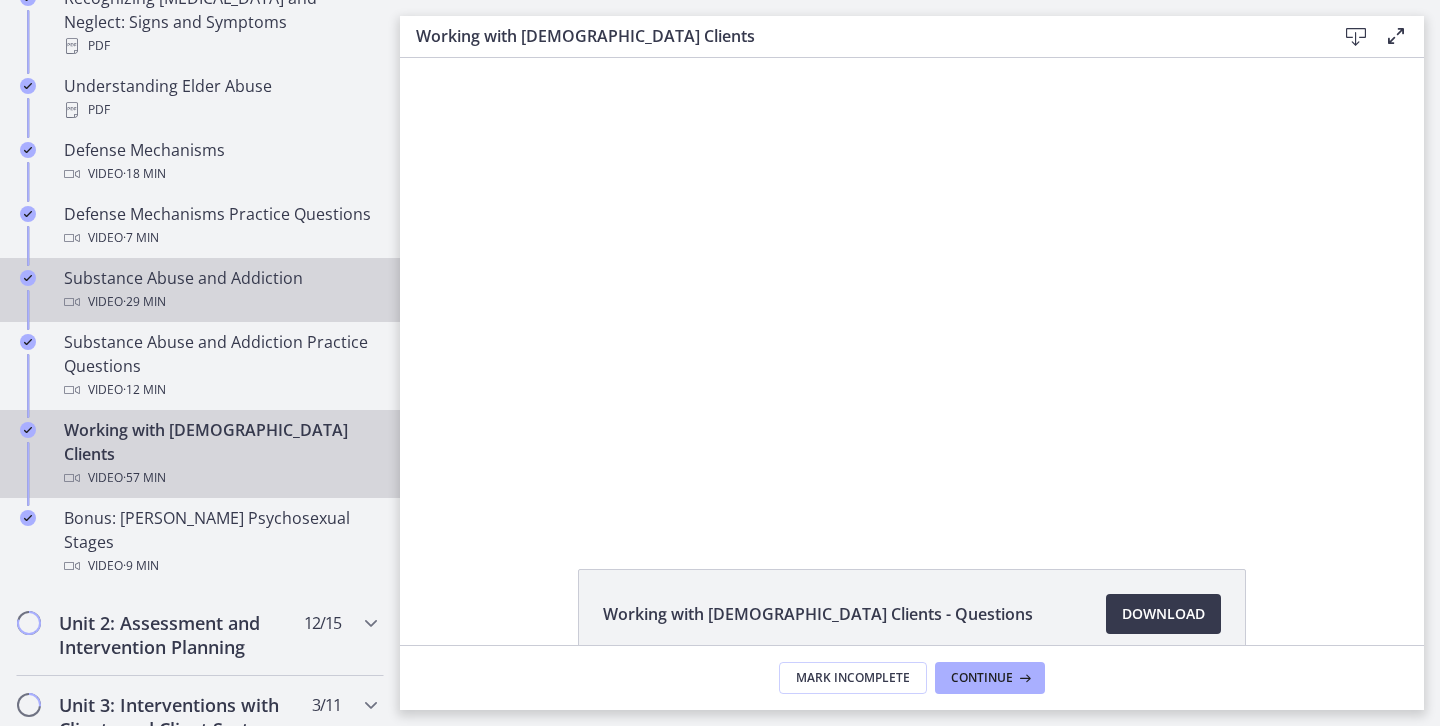 click on "Video
·  29 min" at bounding box center (220, 302) 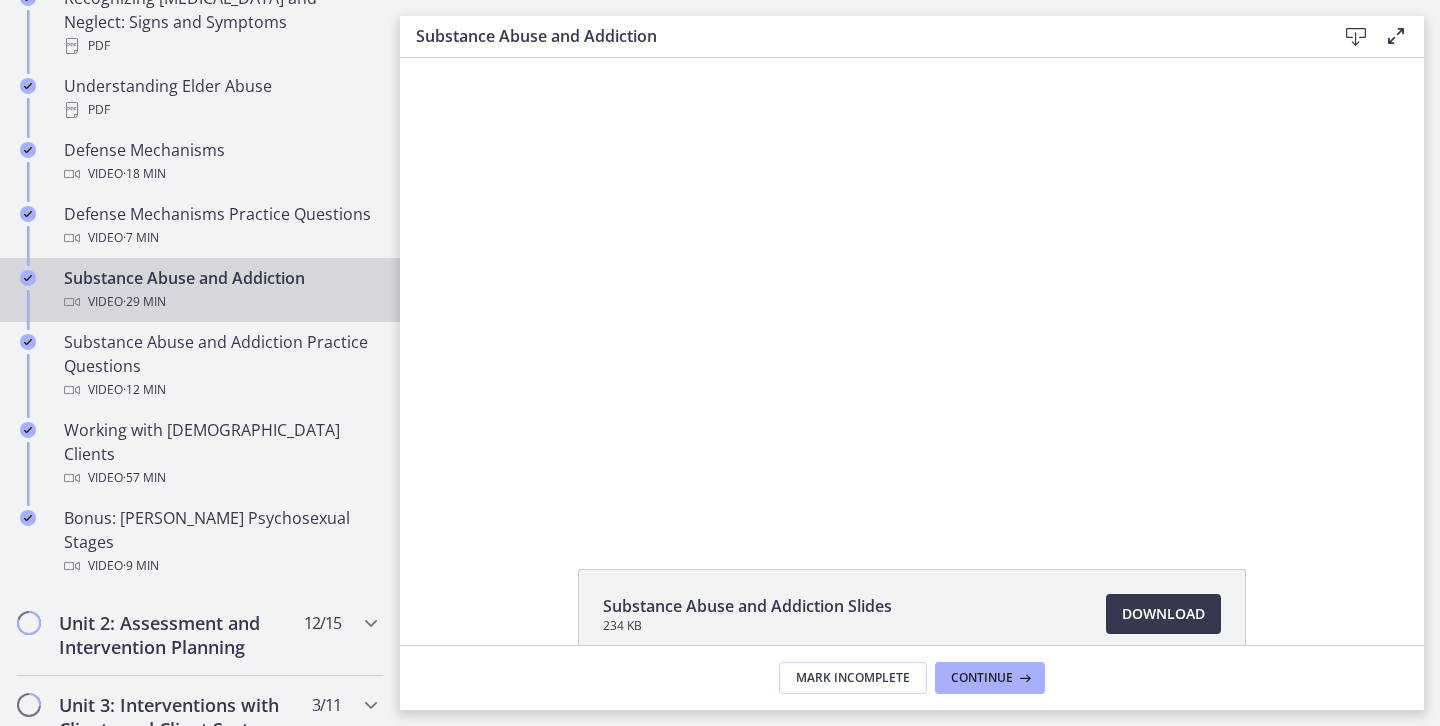 scroll, scrollTop: 0, scrollLeft: 0, axis: both 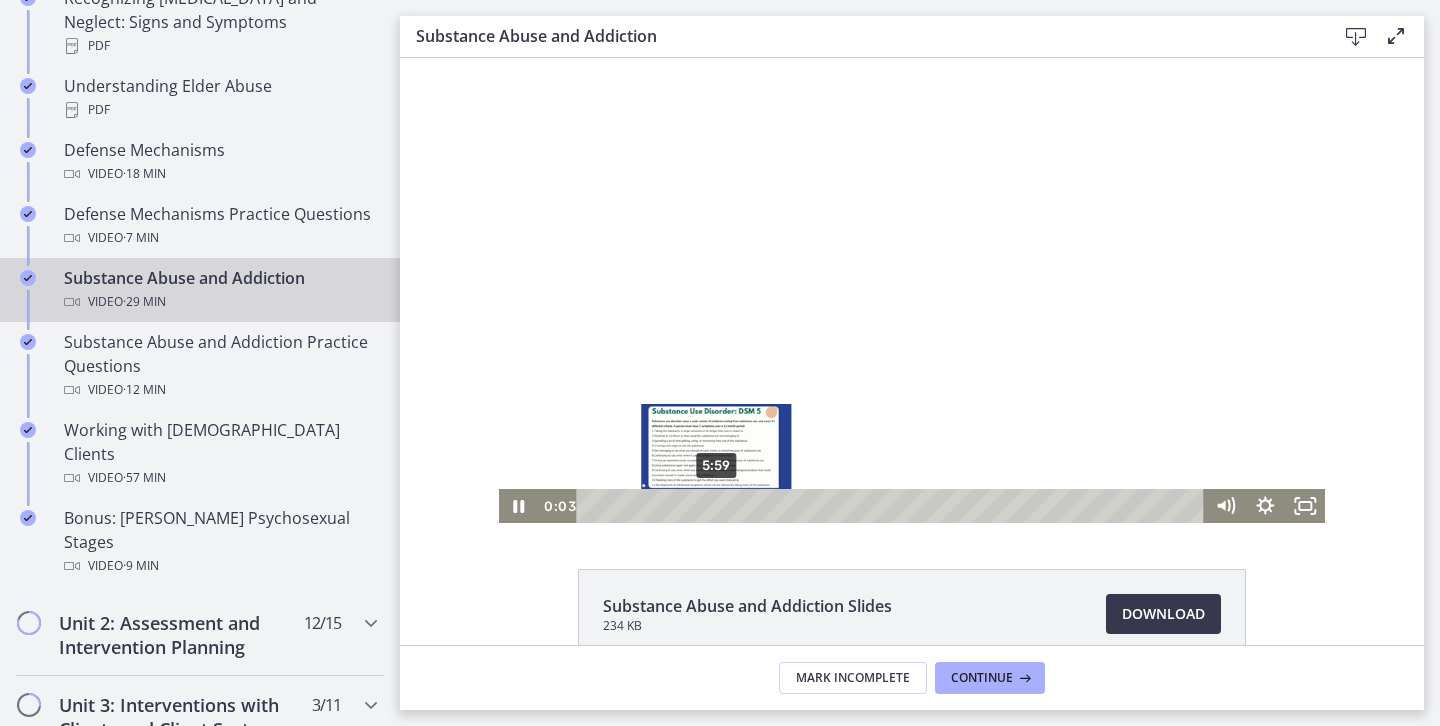 click on "5:59" at bounding box center (894, 506) 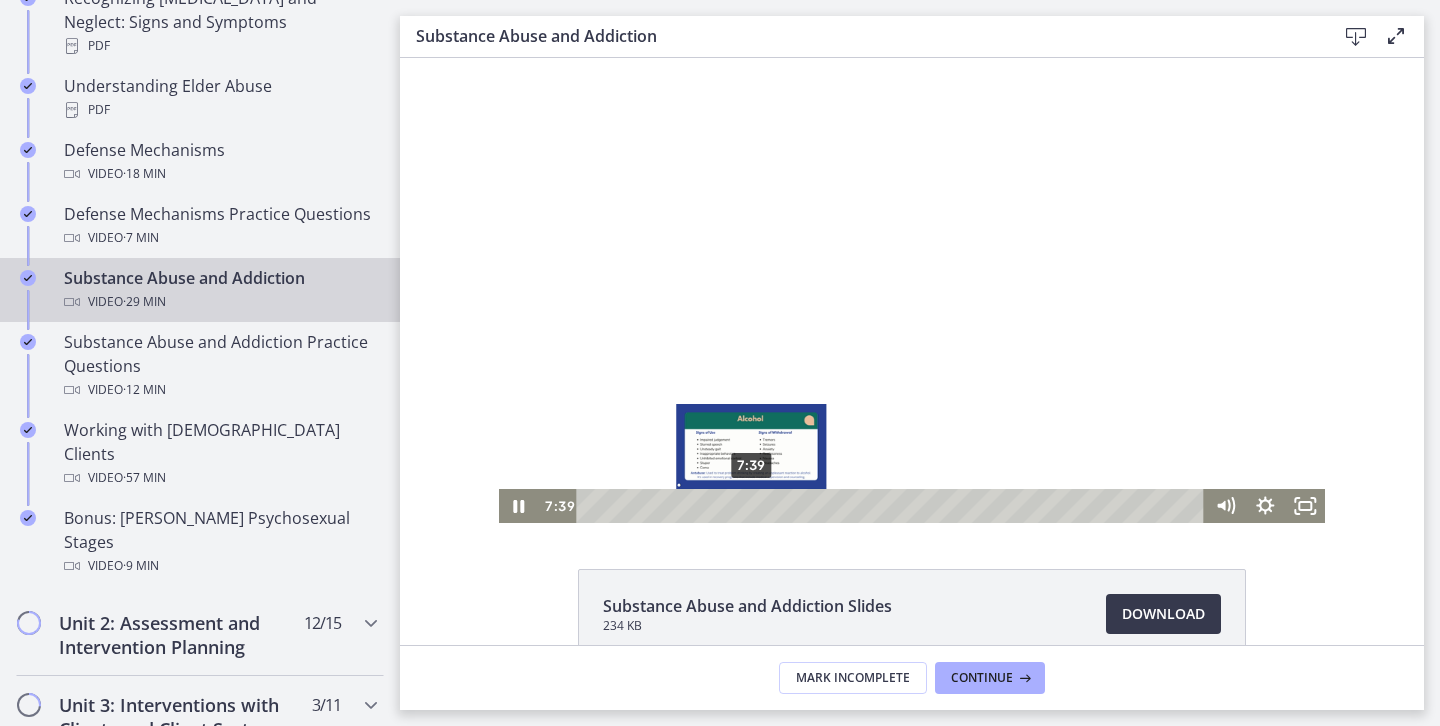 click on "7:39" at bounding box center [894, 506] 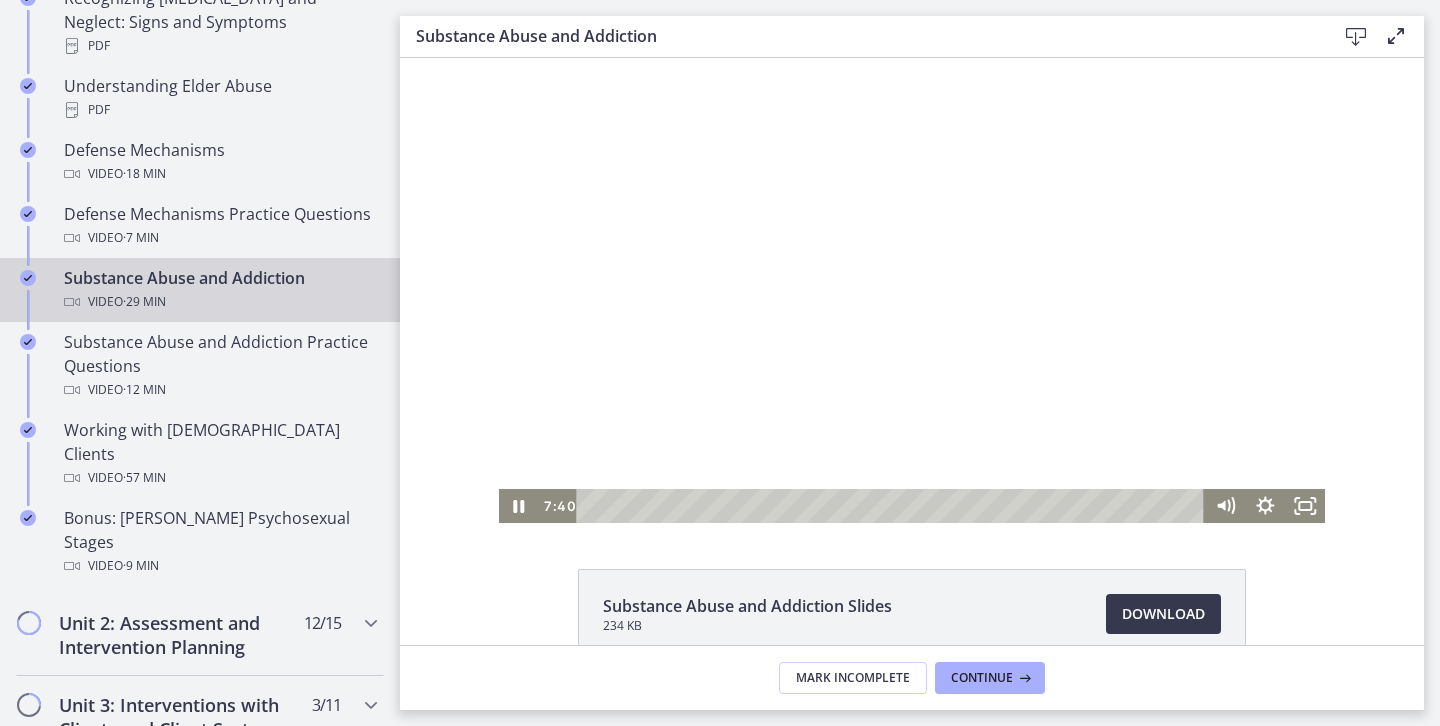 click at bounding box center (912, 290) 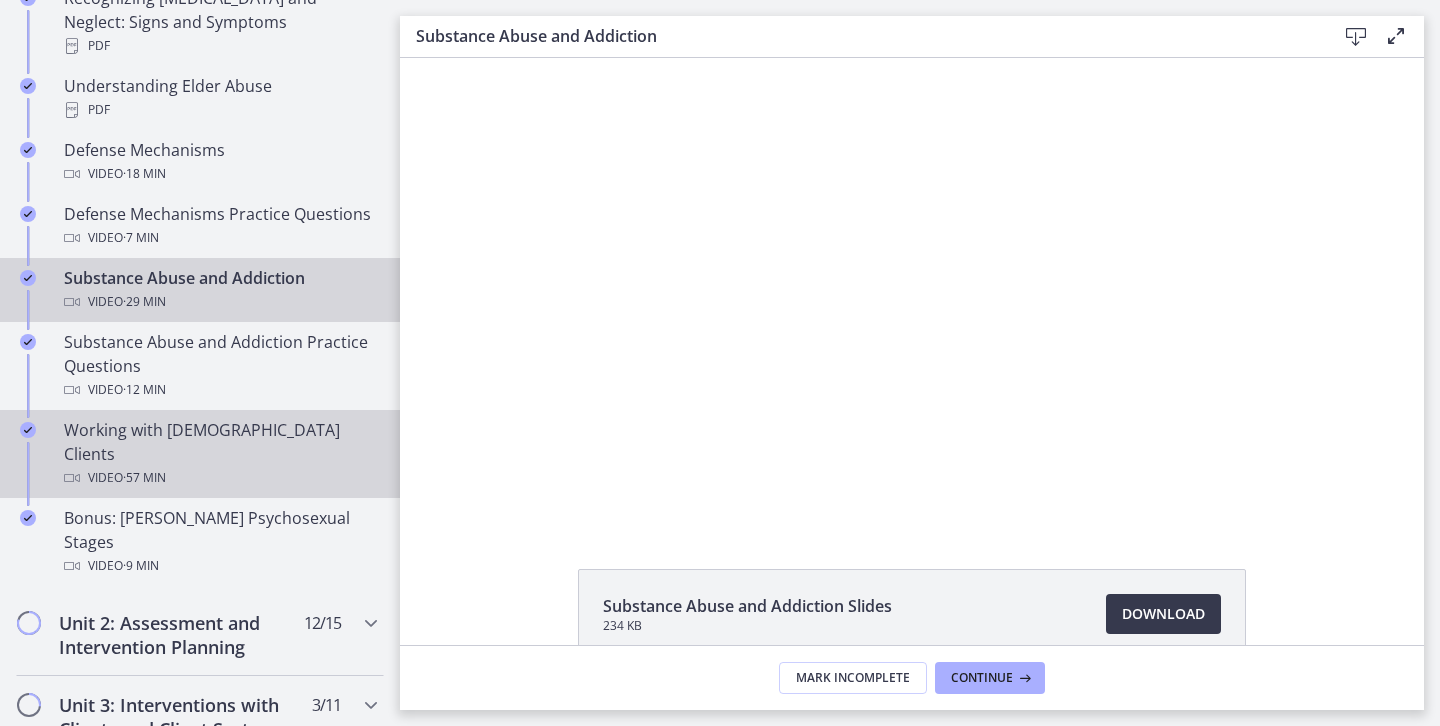 click on "Working with LGBTQ+ Clients
Video
·  57 min" at bounding box center [220, 454] 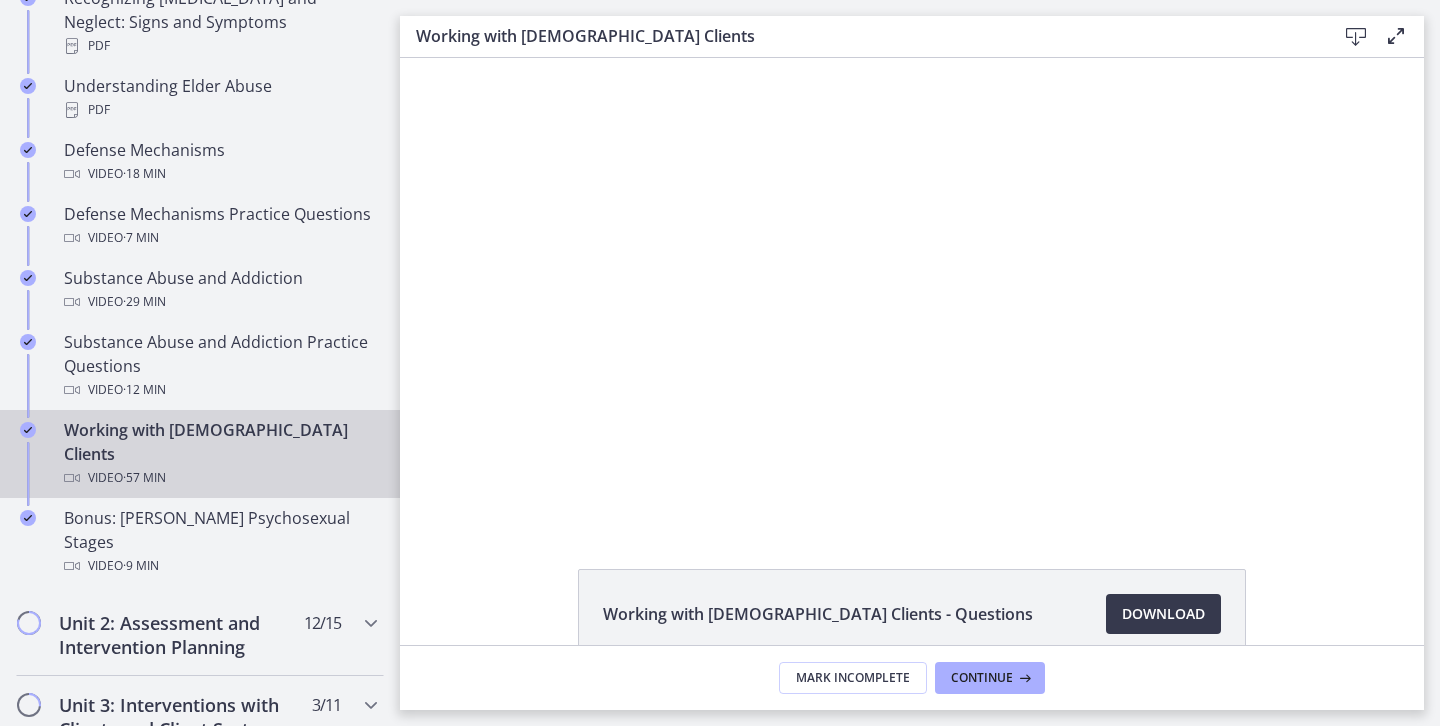 scroll, scrollTop: 0, scrollLeft: 0, axis: both 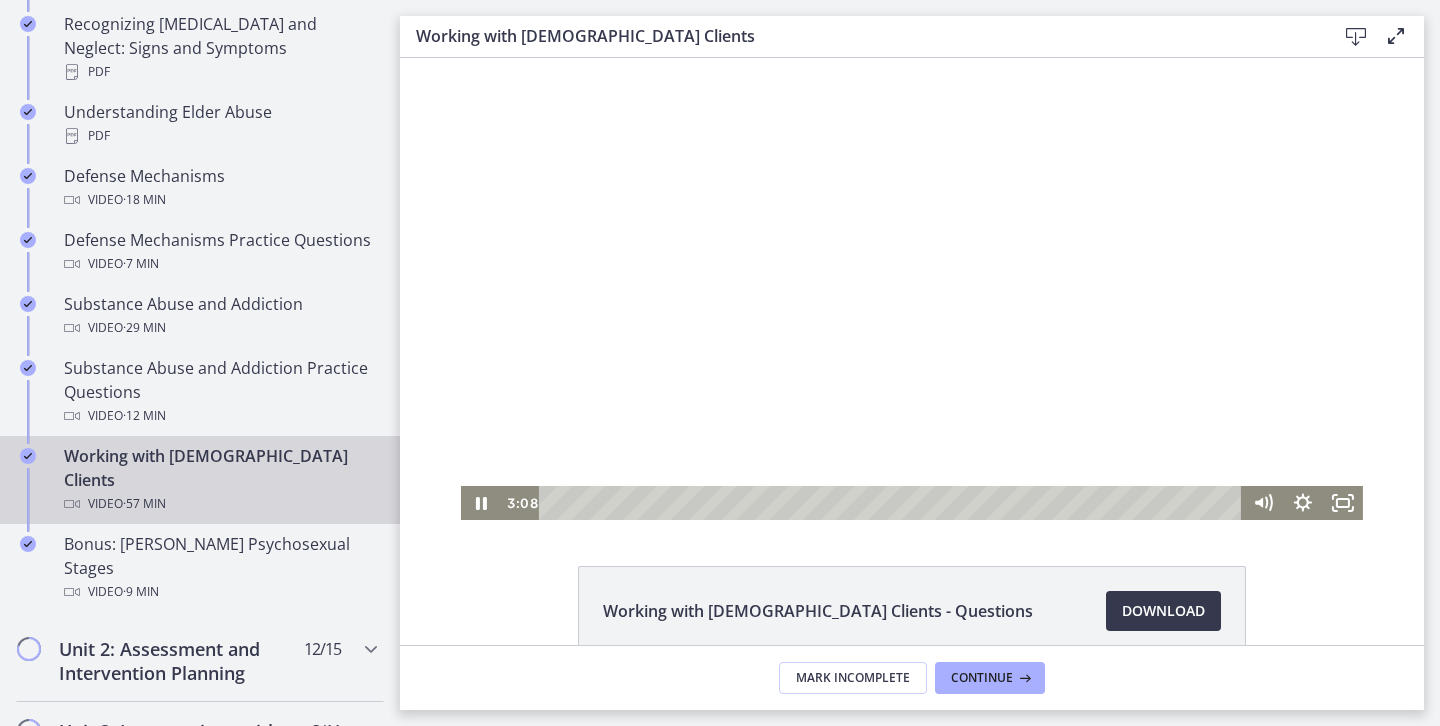 click at bounding box center [912, 287] 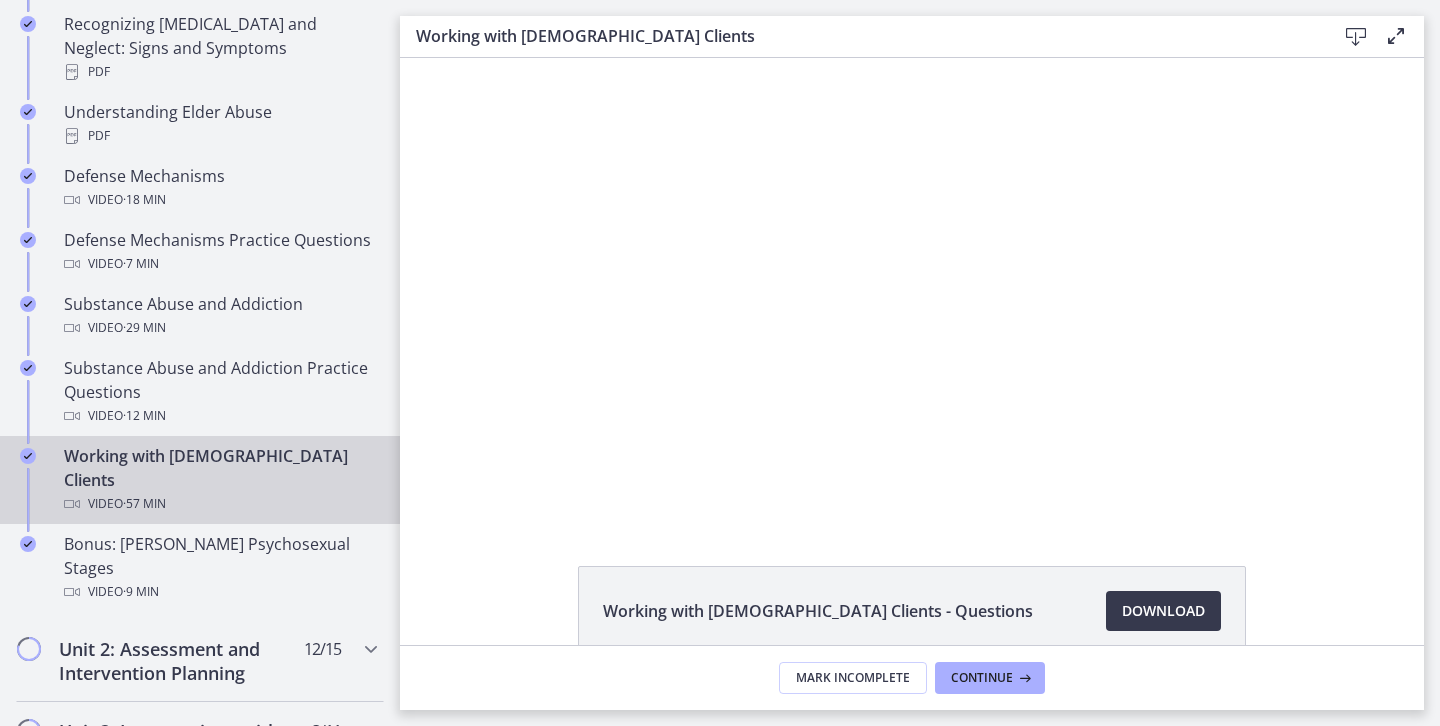 click at bounding box center [912, 287] 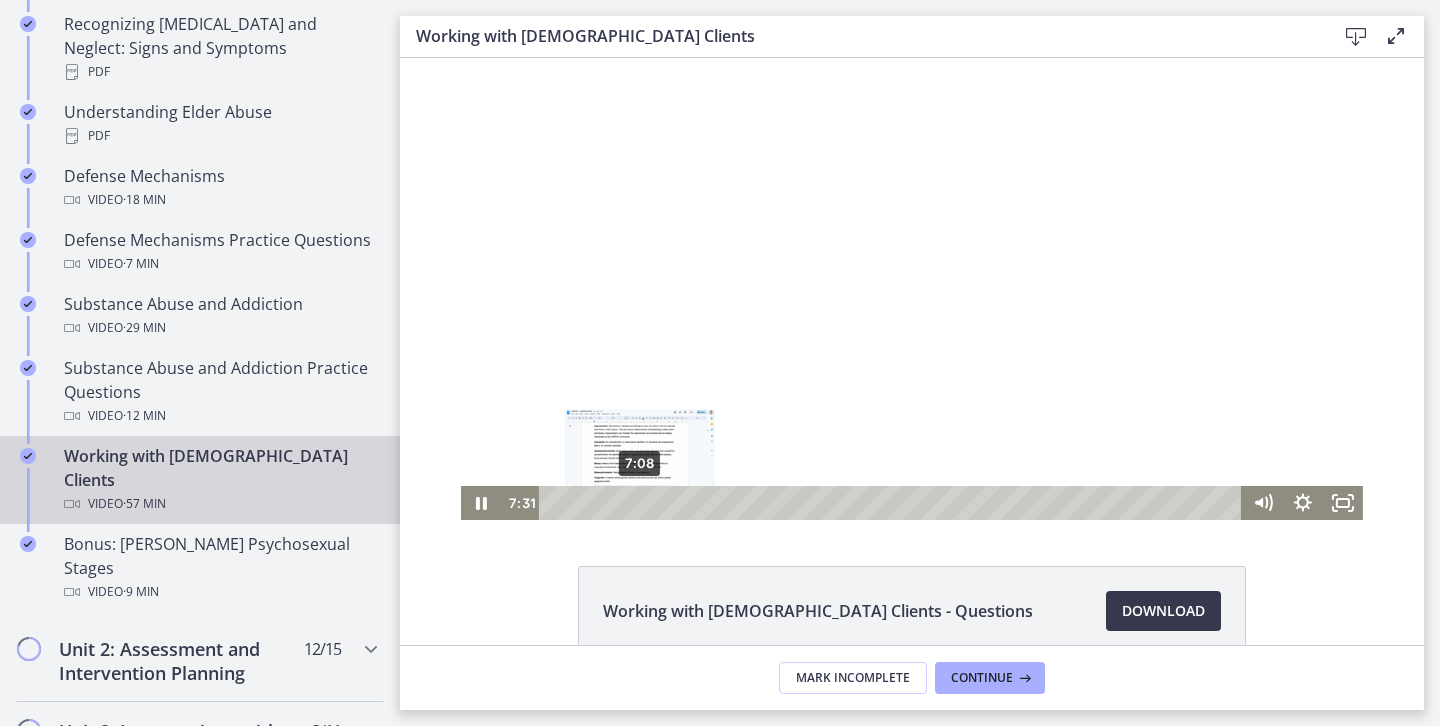 click at bounding box center [644, 502] 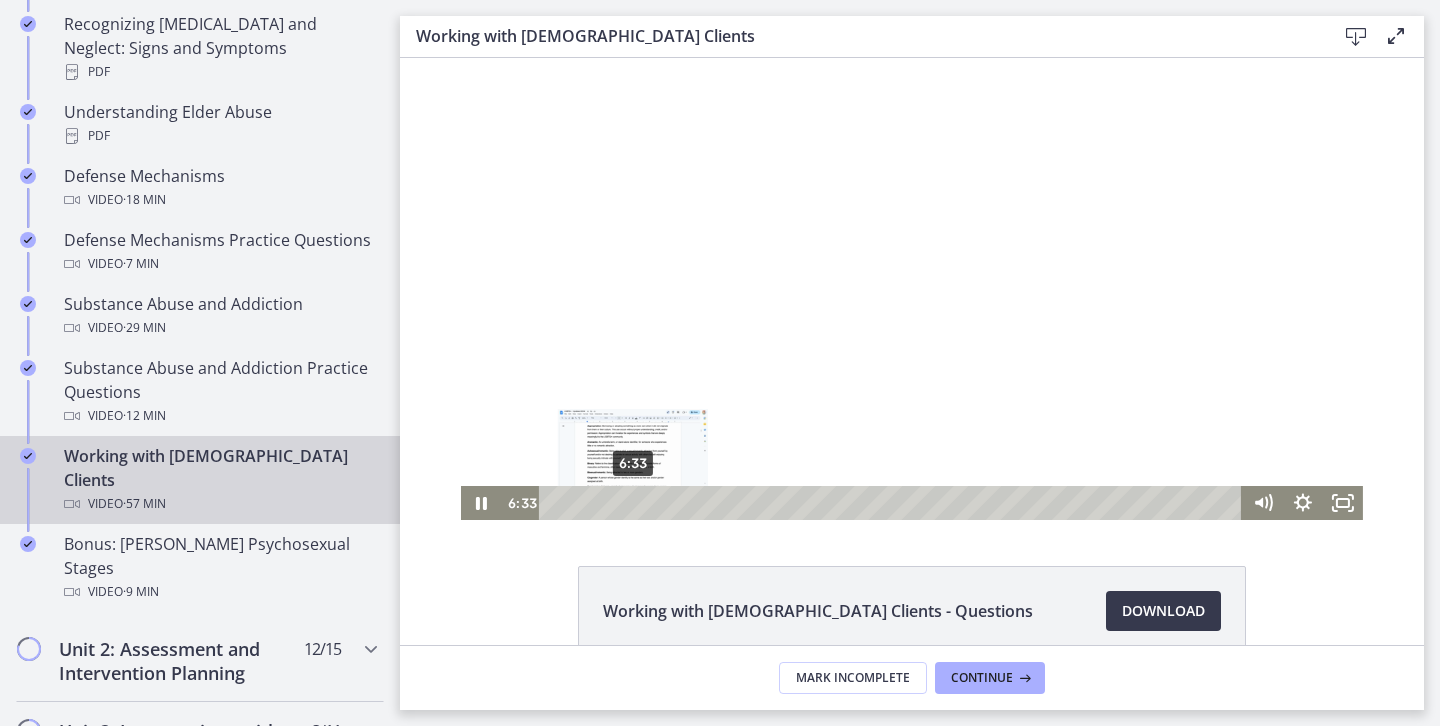 click on "6:33" at bounding box center [893, 503] 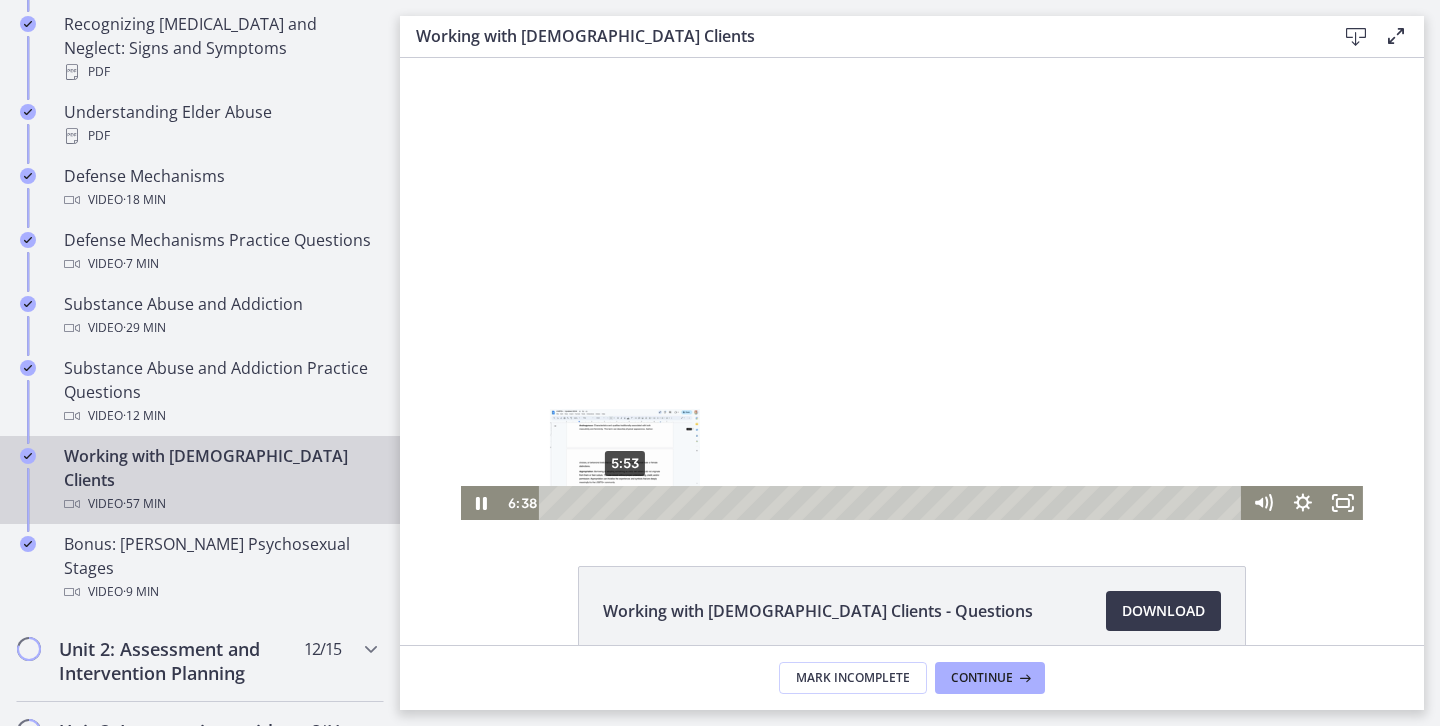 click on "5:53" at bounding box center (893, 503) 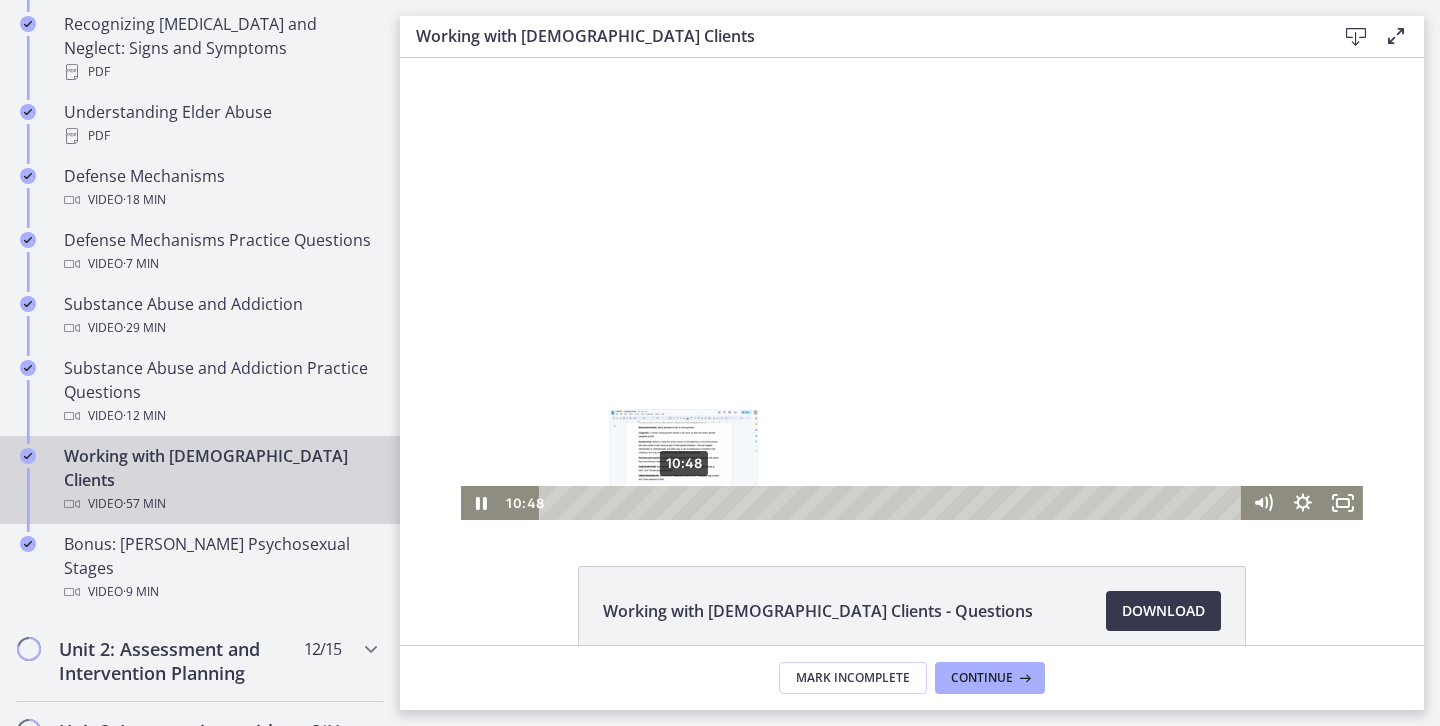 click at bounding box center (683, 502) 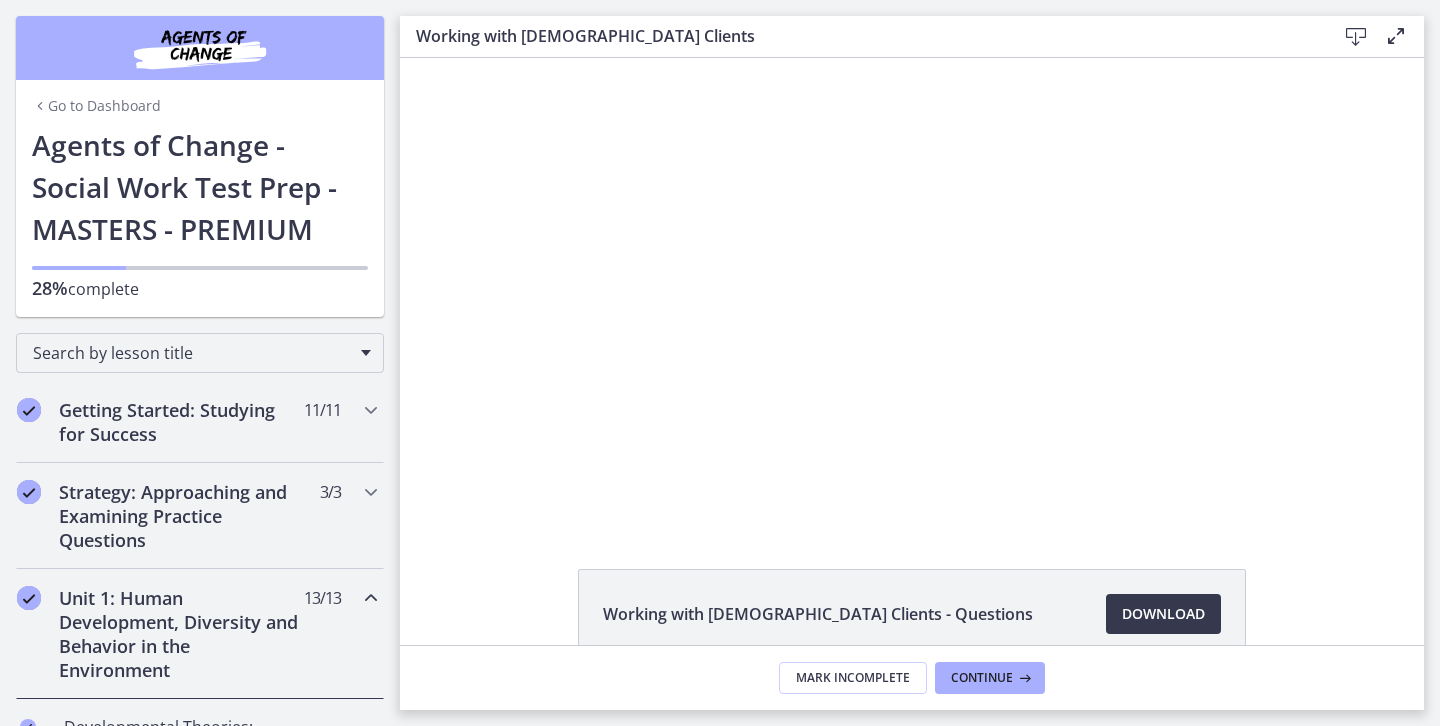 scroll, scrollTop: 0, scrollLeft: 0, axis: both 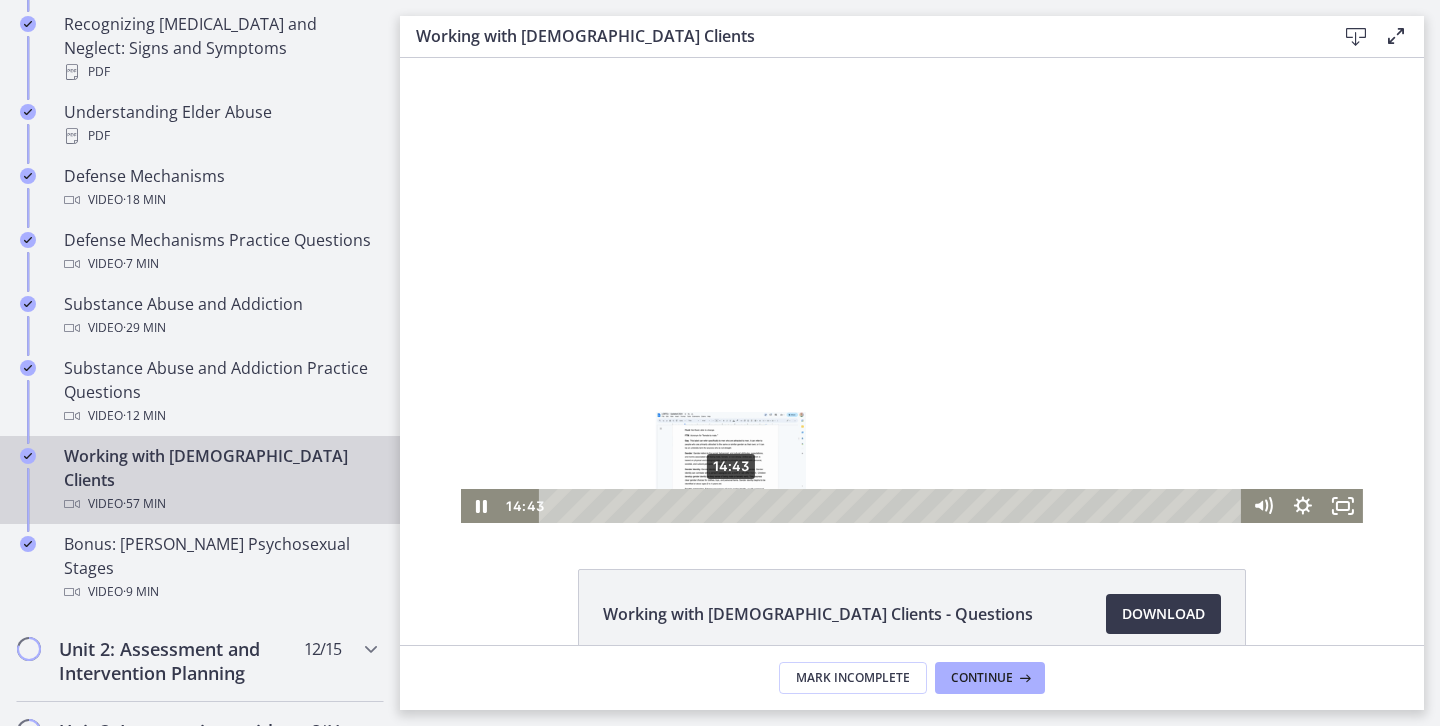 click at bounding box center [730, 505] 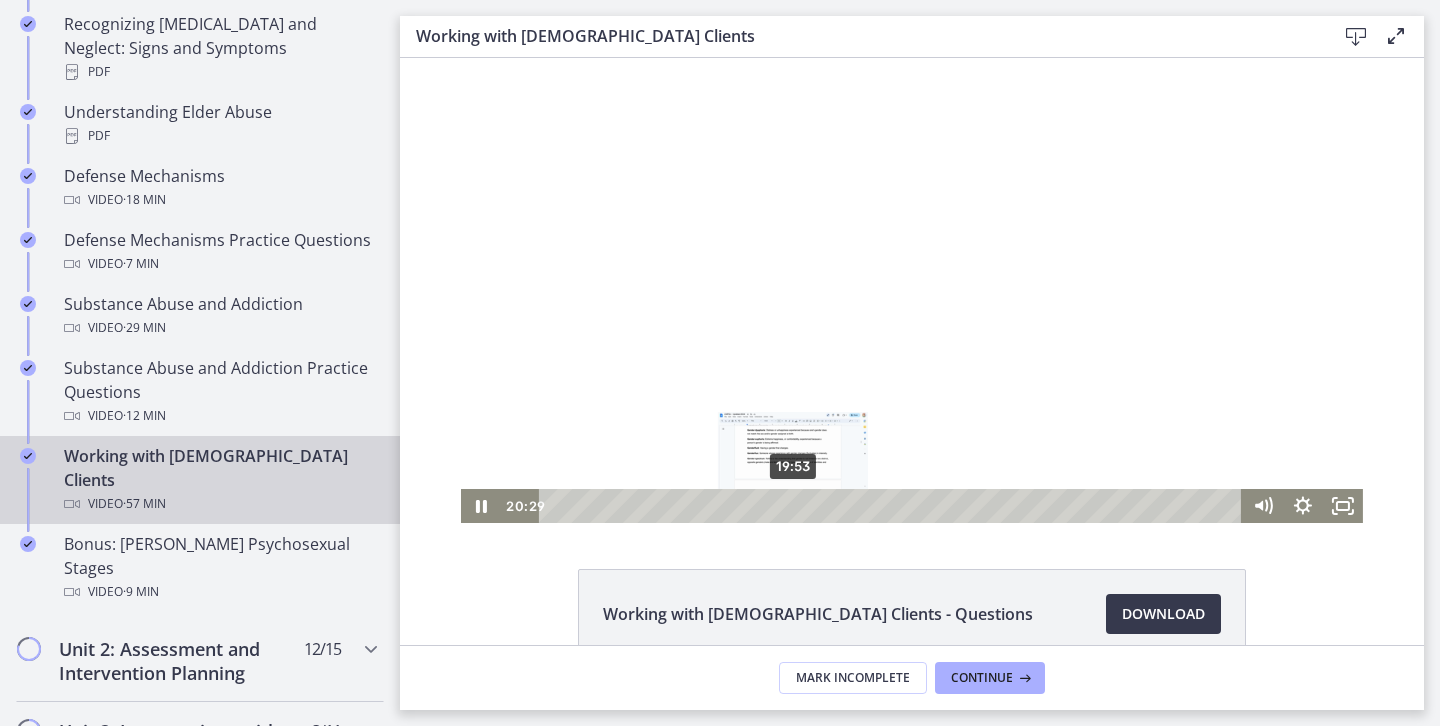 click on "19:53" at bounding box center [893, 506] 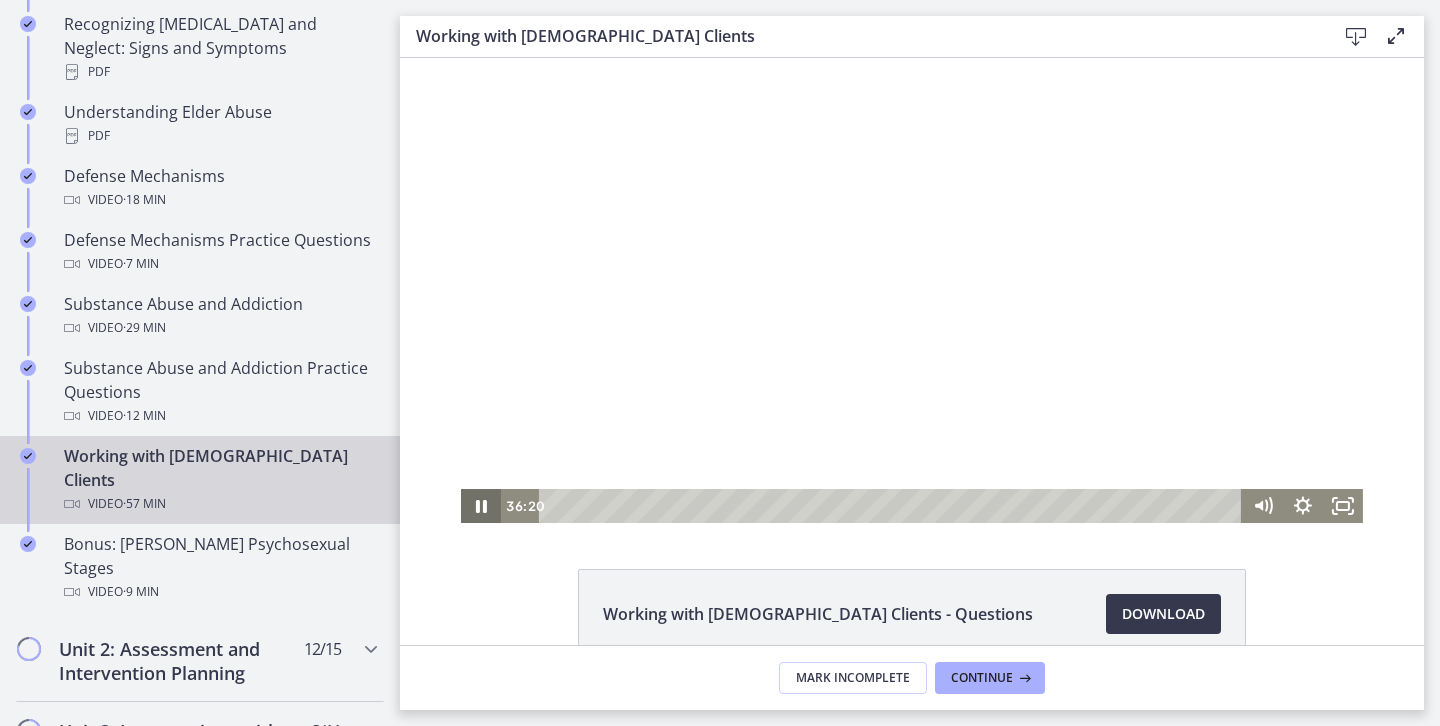 click 